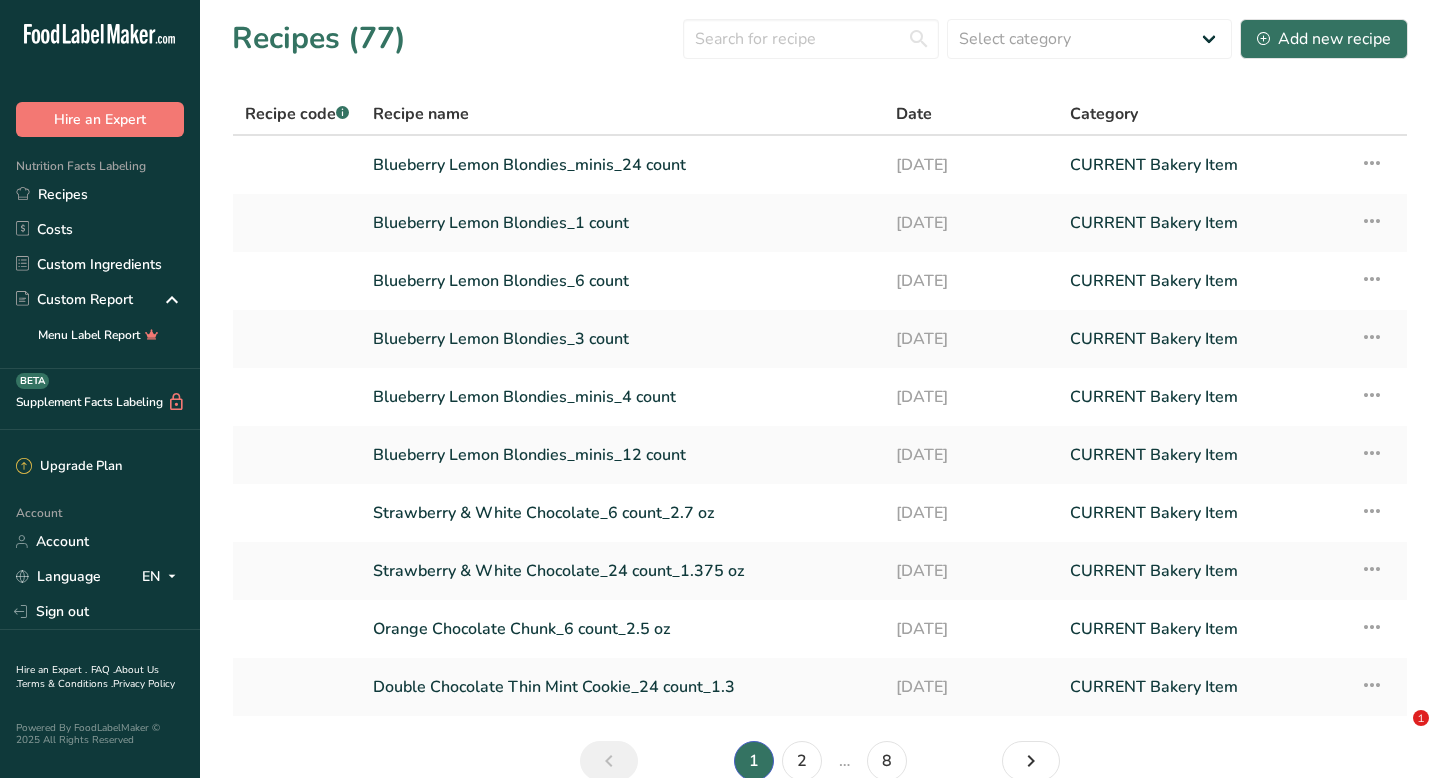 scroll, scrollTop: 0, scrollLeft: 0, axis: both 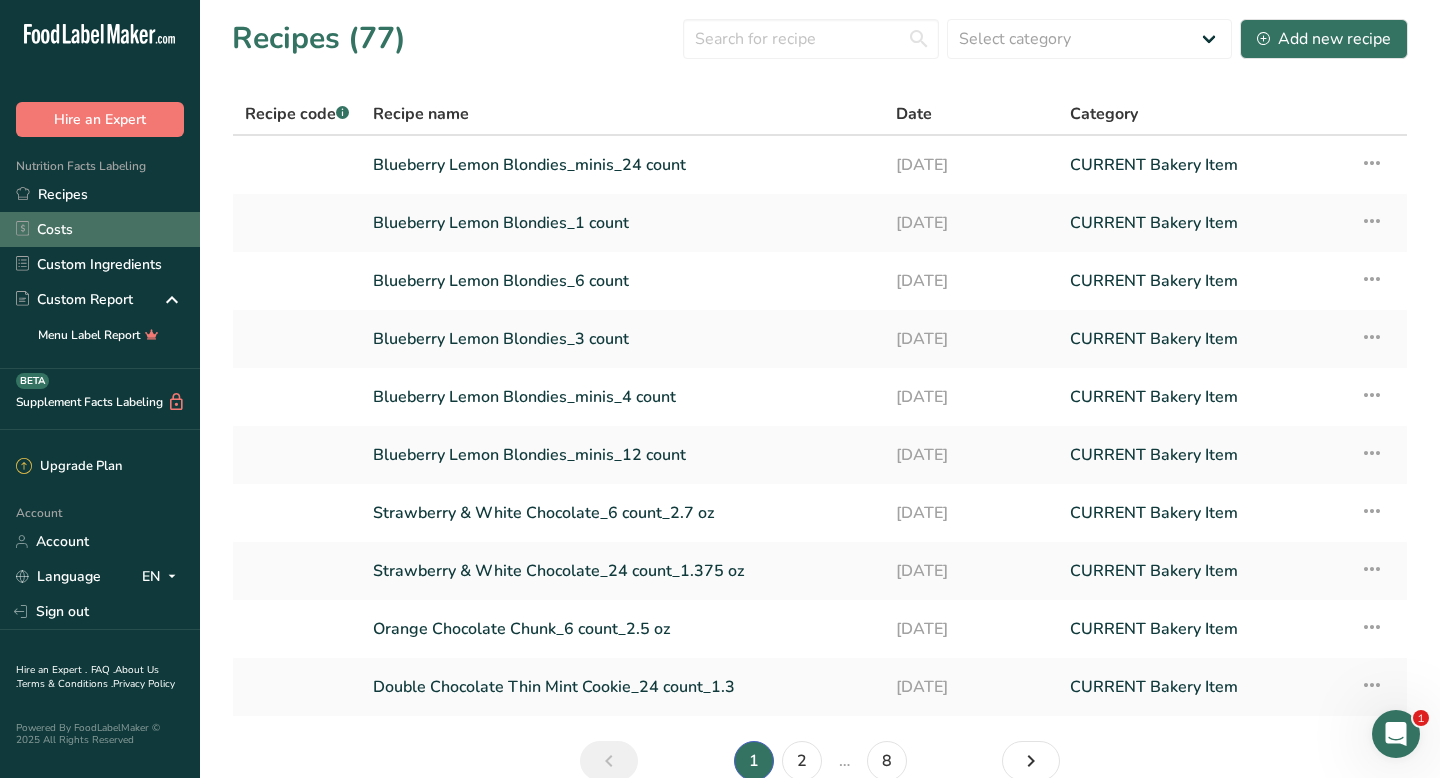 click on "Costs" at bounding box center [100, 229] 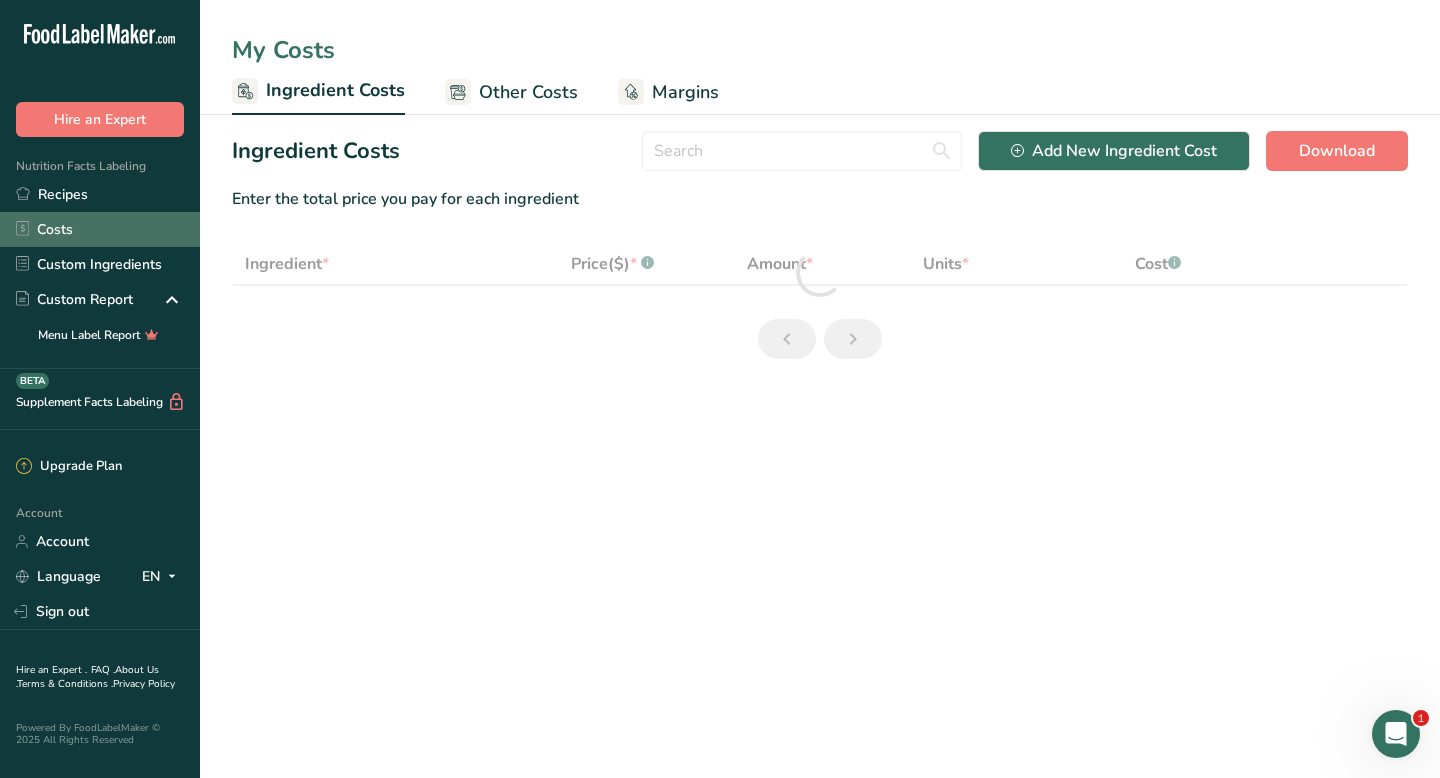 select on "12" 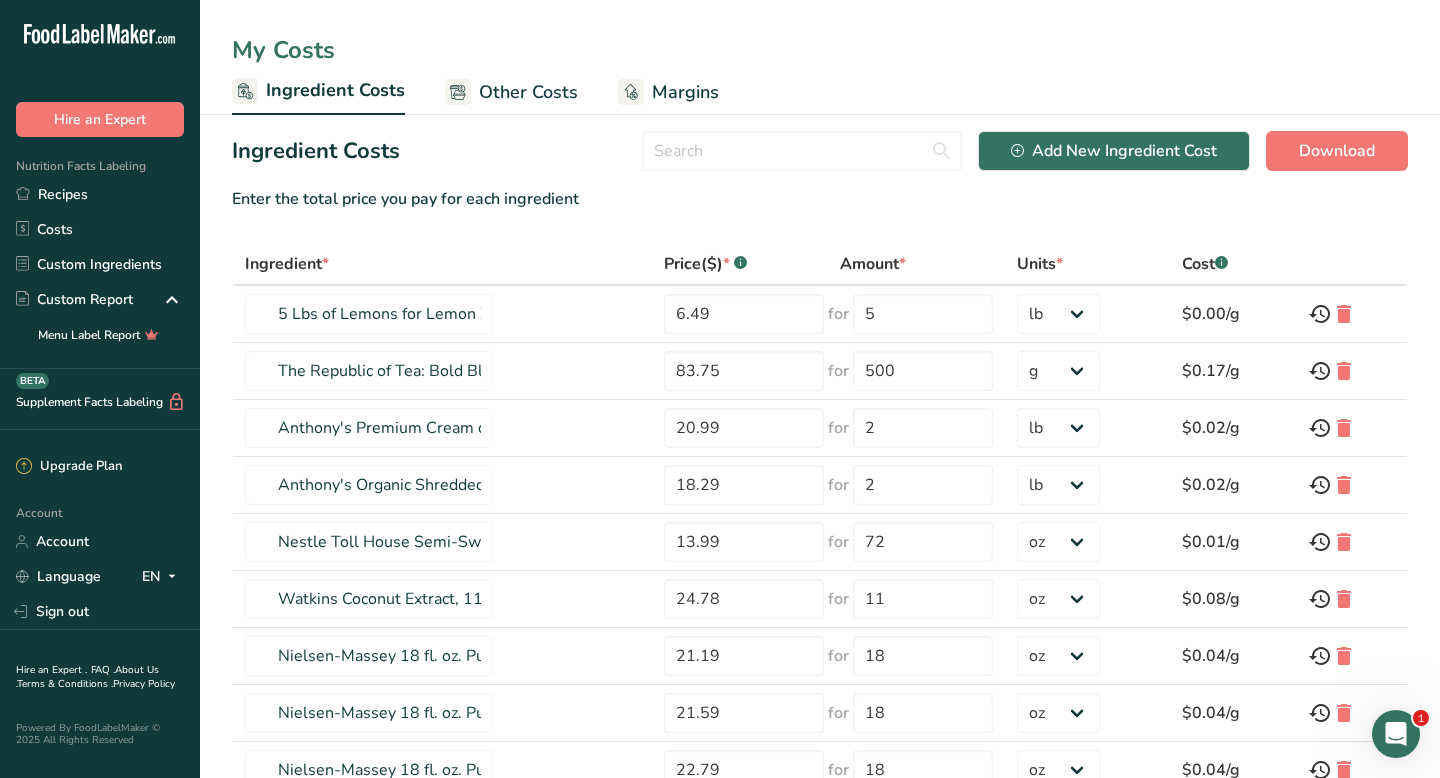 scroll, scrollTop: 230, scrollLeft: 0, axis: vertical 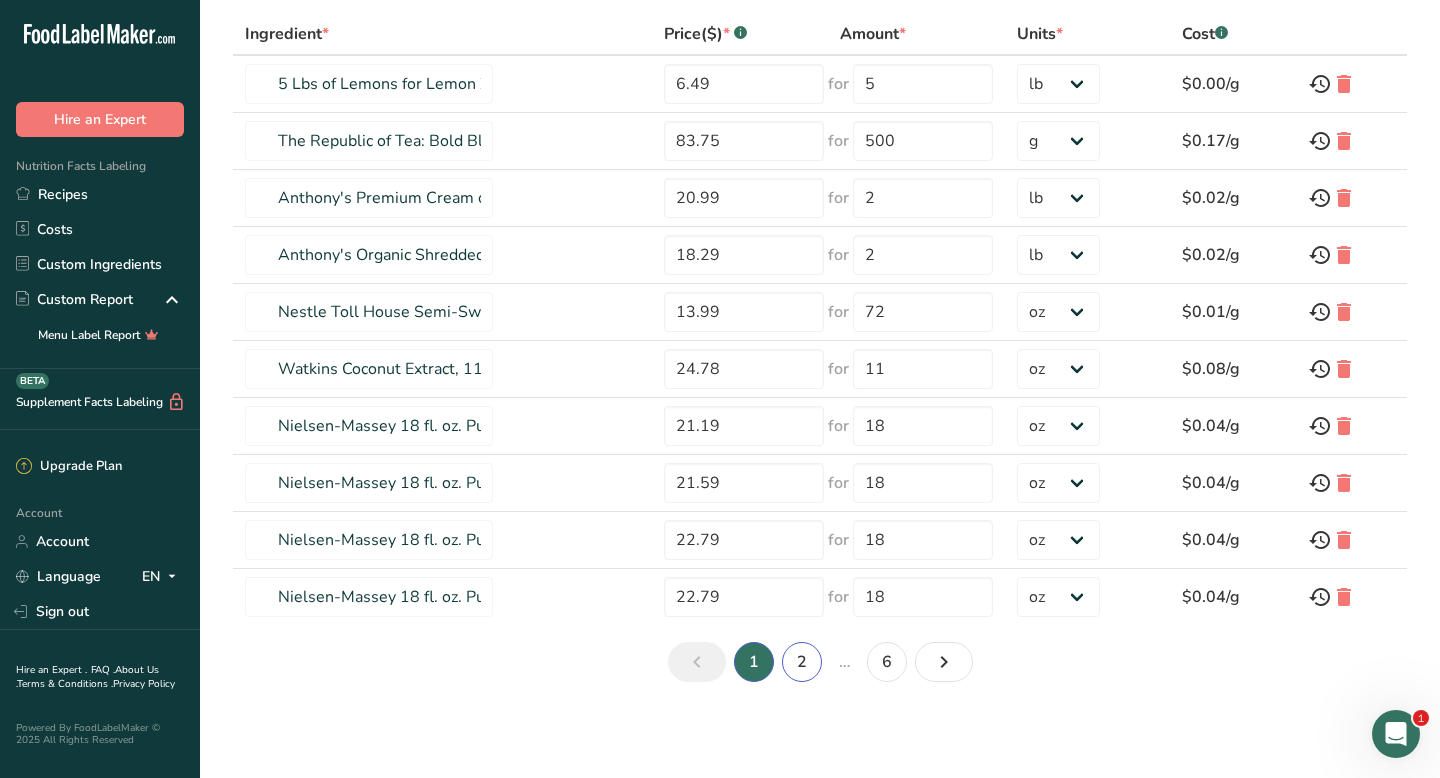 click on "2" at bounding box center (802, 662) 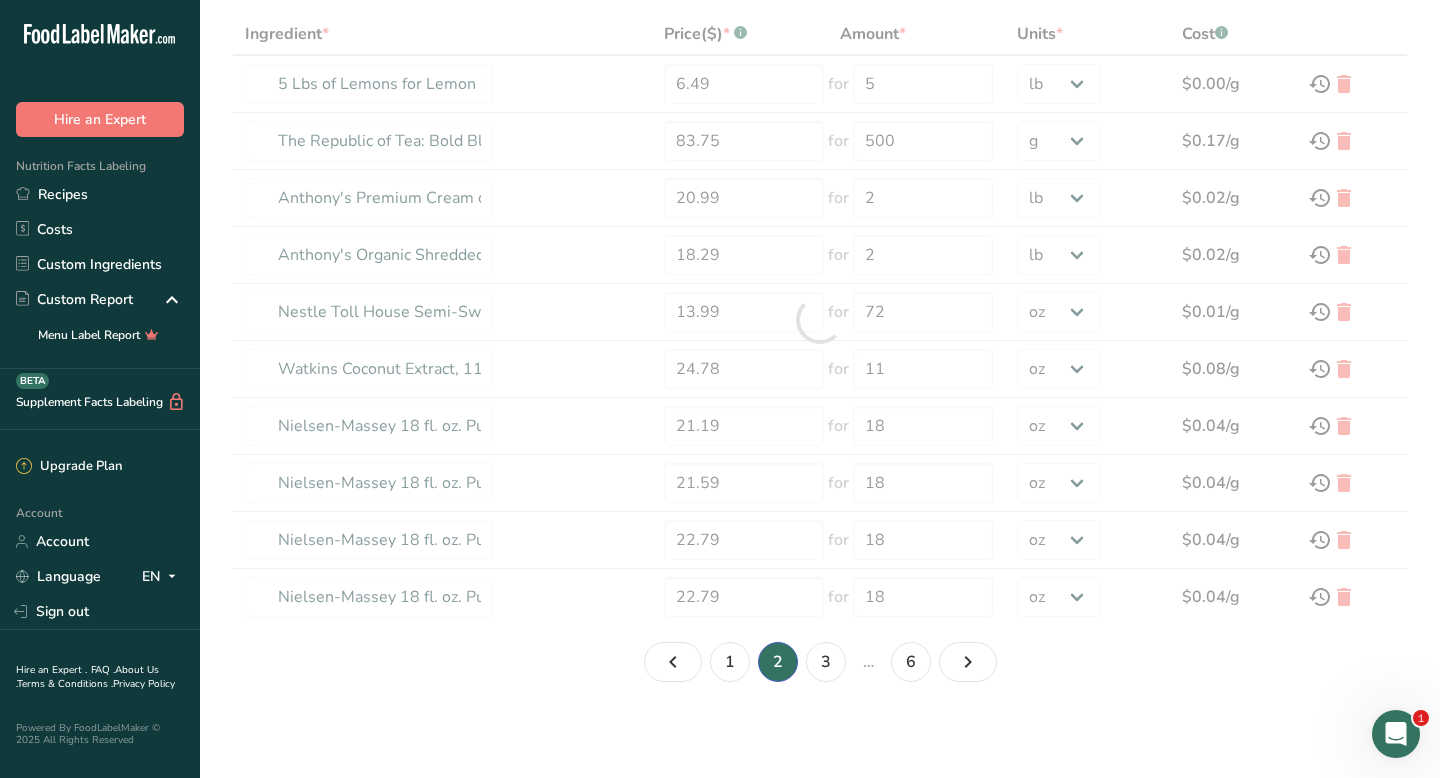 type on "Chocolate Softies Natural Sprinkles by Supernatural" 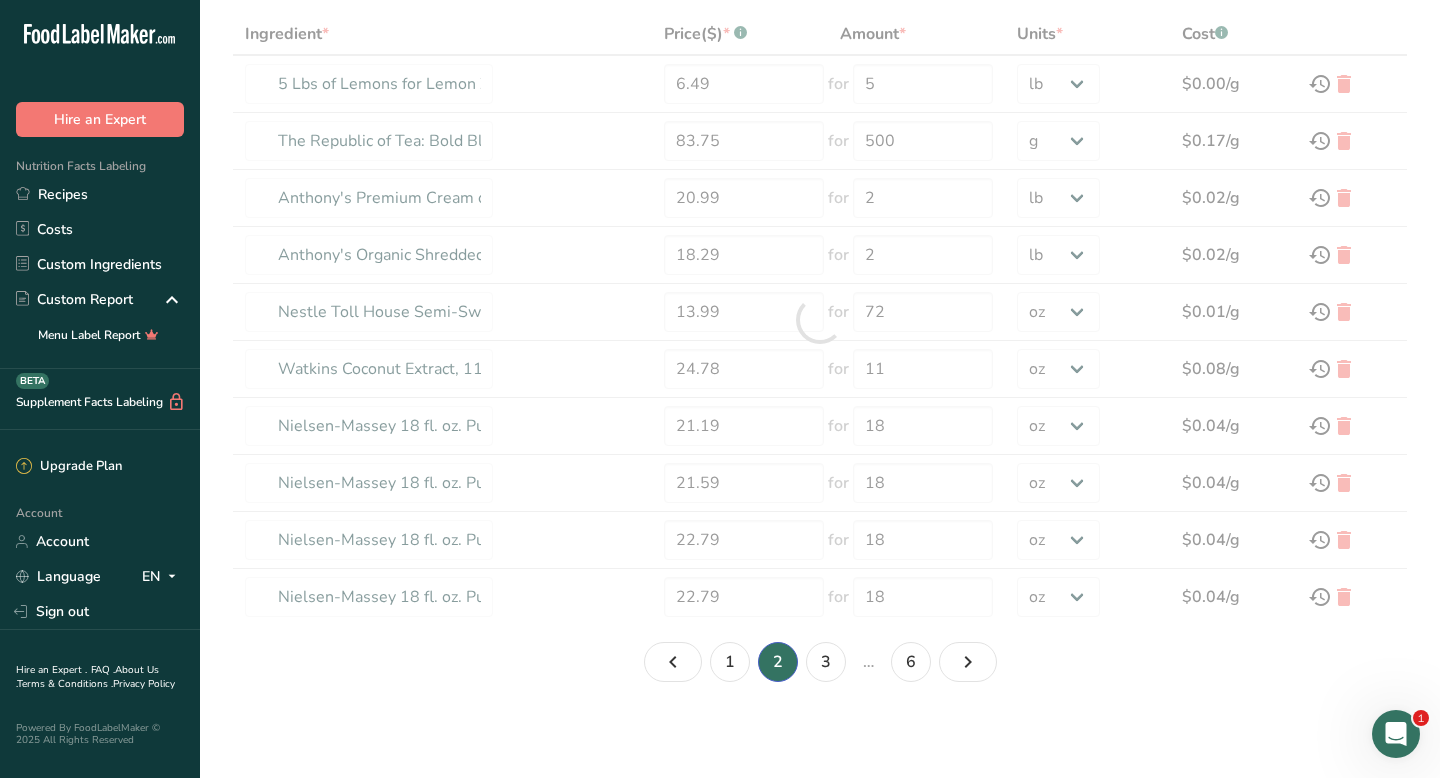 type on "322.99" 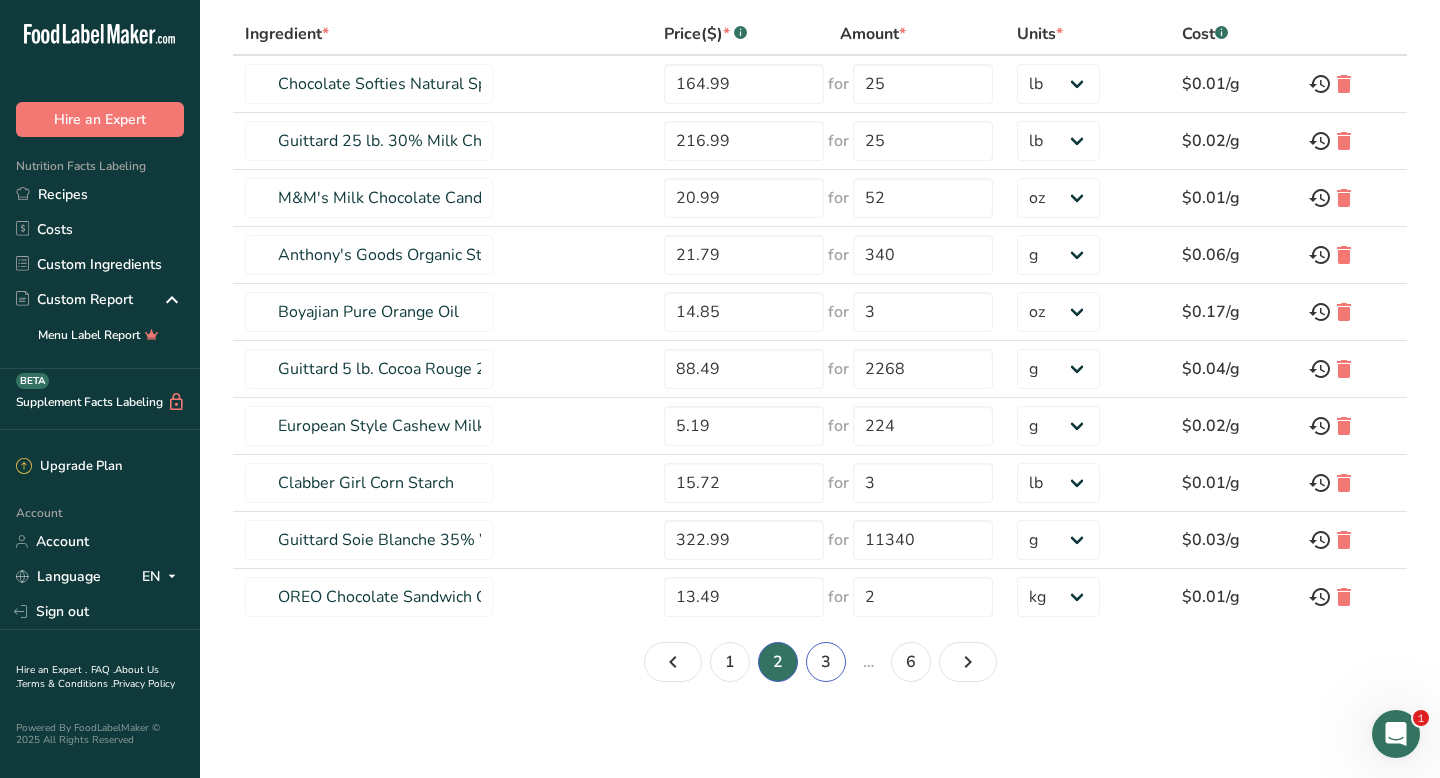 click on "3" at bounding box center (826, 662) 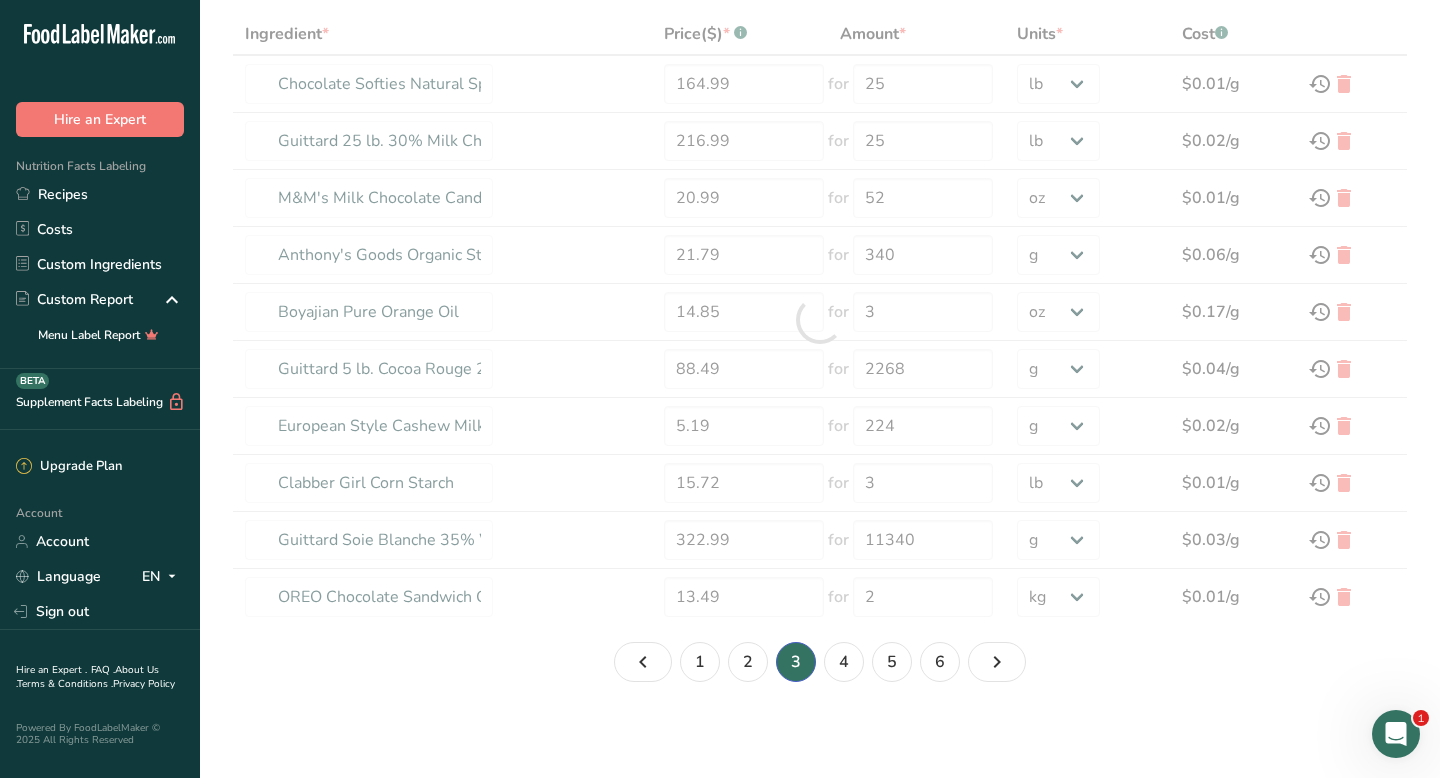 type on "Snafre Banana Powder" 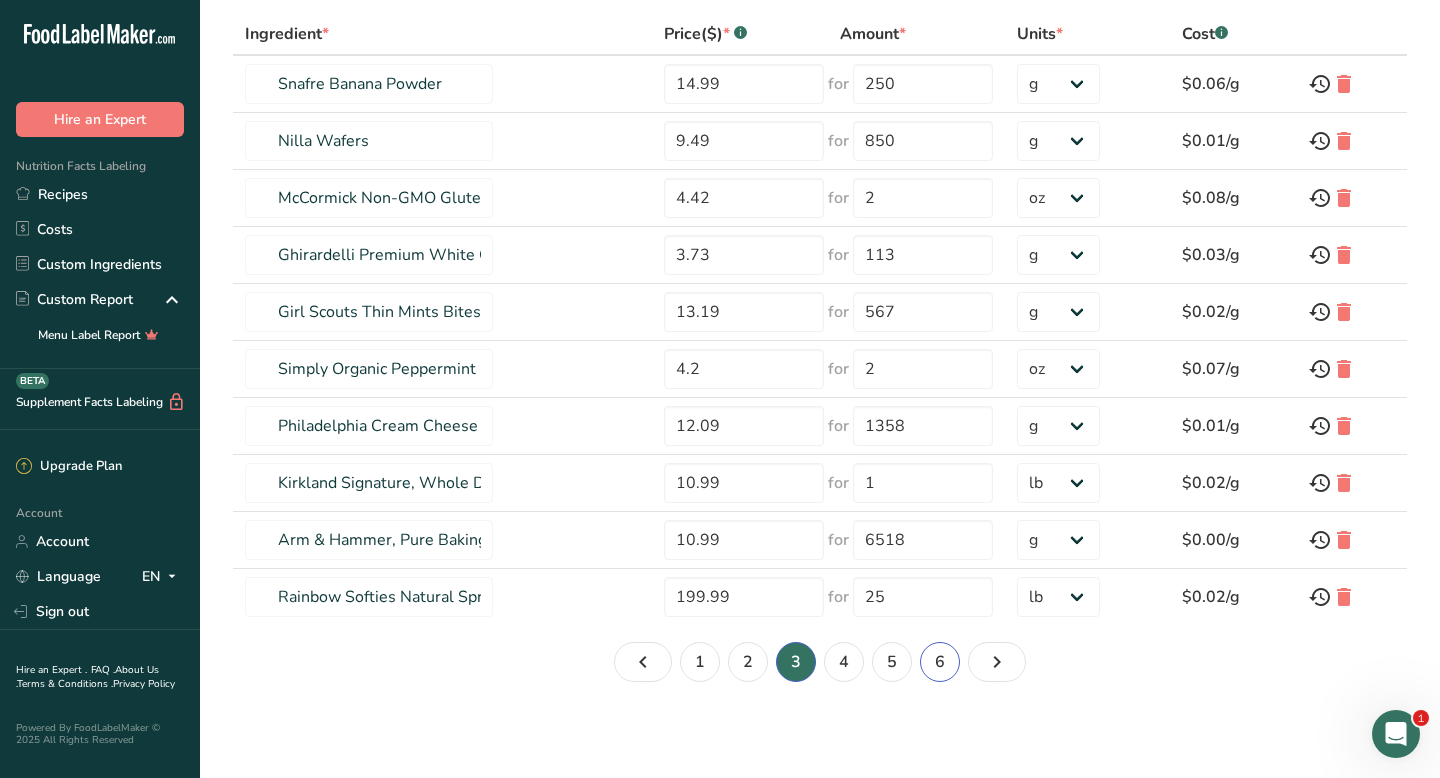 click on "6" at bounding box center [940, 662] 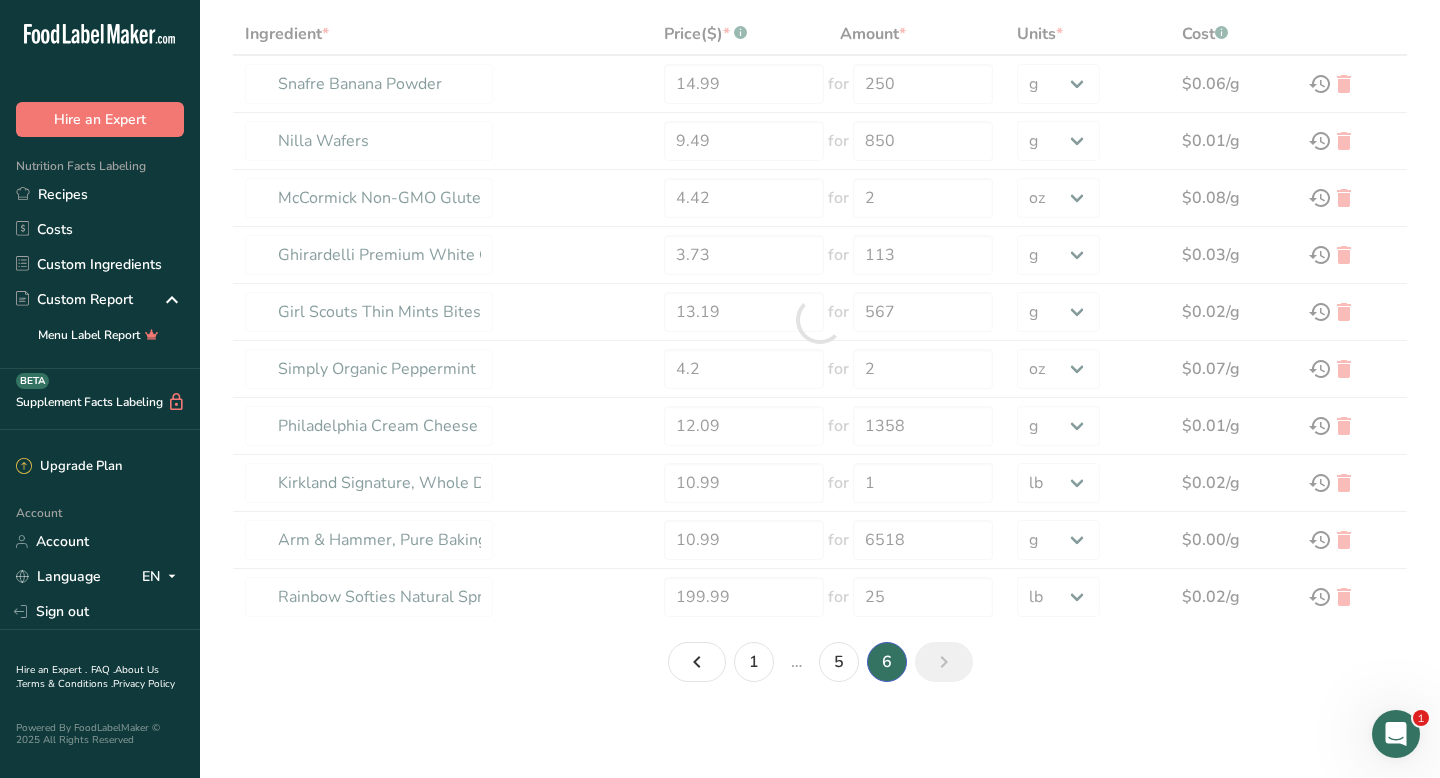type on "Butter, without salt" 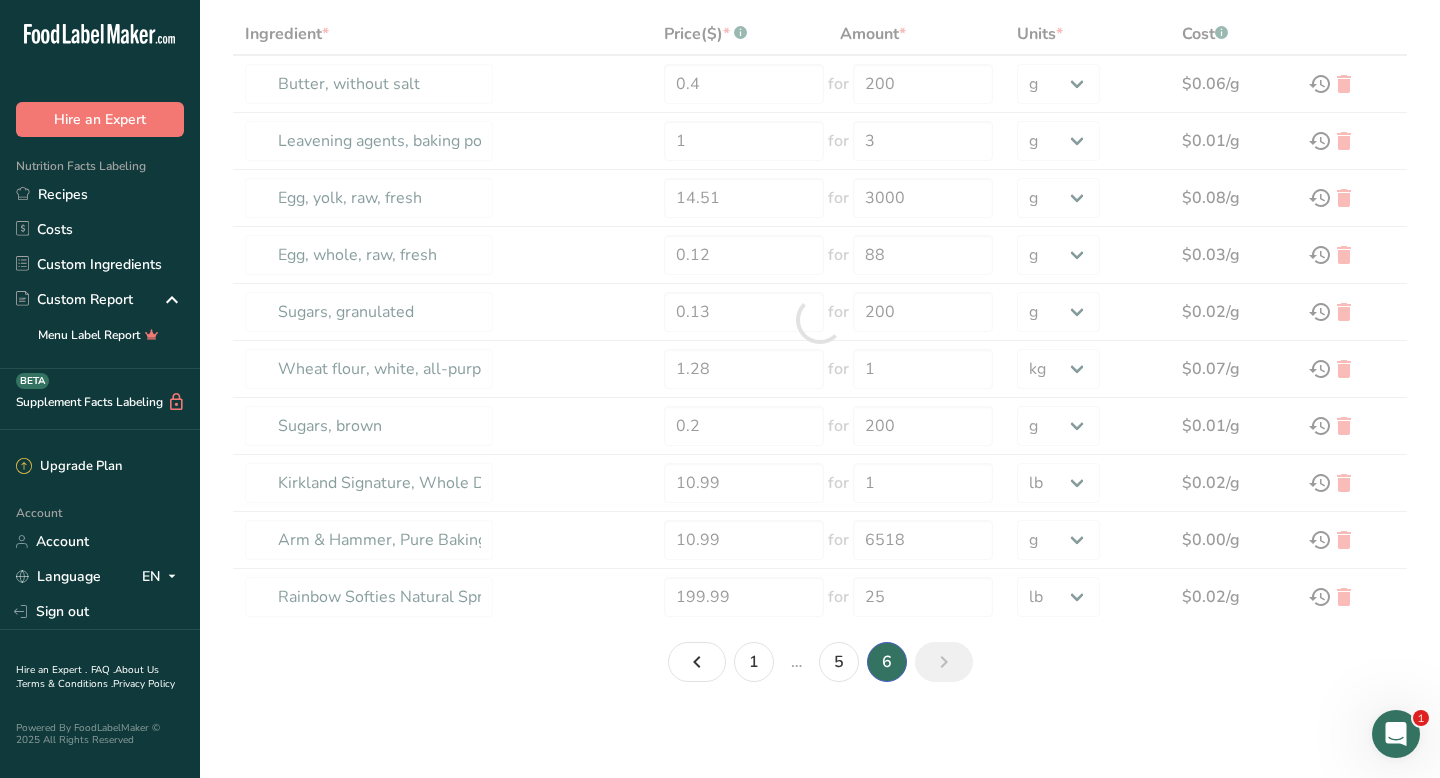 scroll, scrollTop: 59, scrollLeft: 0, axis: vertical 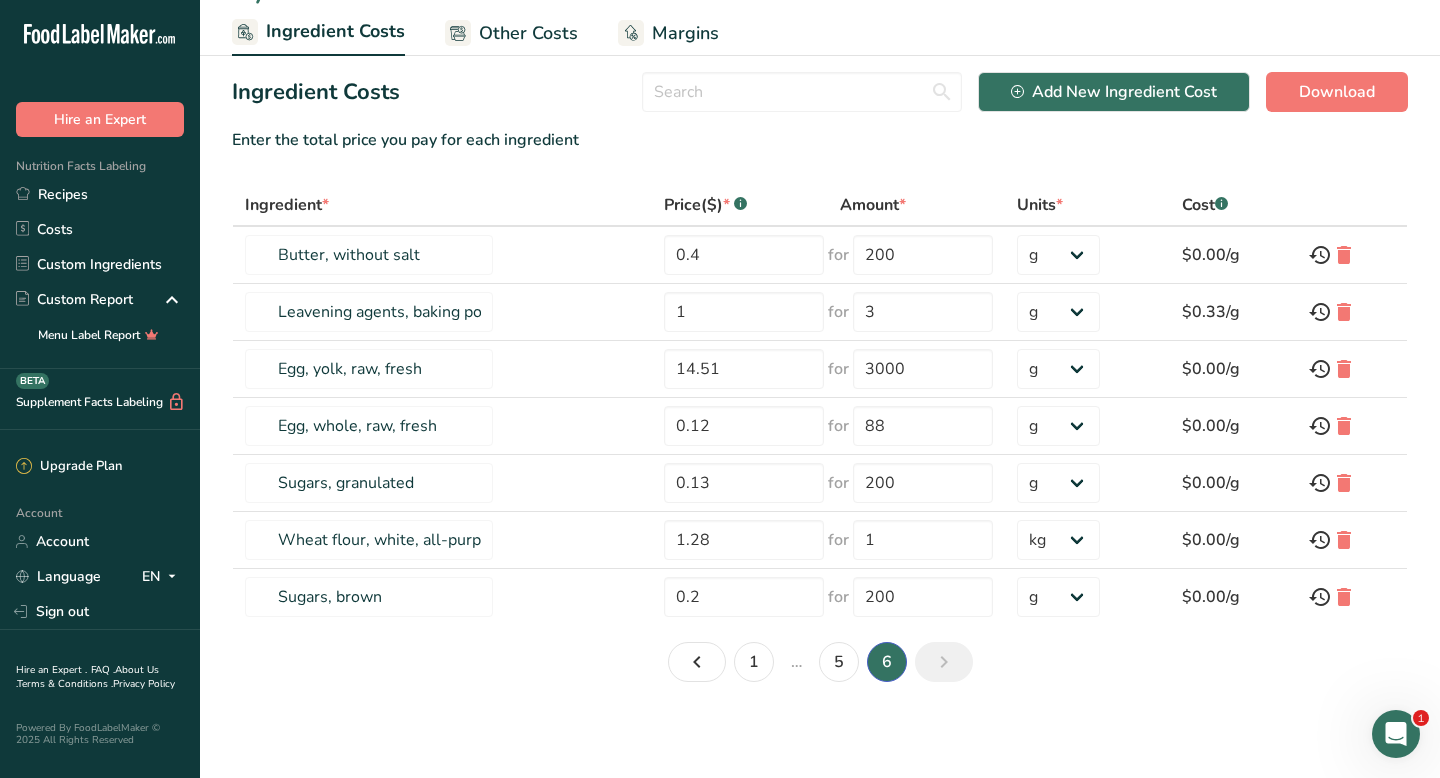 click on "Ingredient Costs
Add New Ingredient Cost
Download
Enter the total price you pay for each ingredient
Ingredient *
Price($) *   .a-a{fill:#347362;}.b-a{fill:#fff;}
Amount *
Units *
Cost
.a-a{fill:#347362;}.b-a{fill:#fff;}            Butter, without salt   0.4
for
200
g
kg
mg
mcg
lb
oz
[PRICE]/g
Leavening agents, baking powder, low-sodium   1
for
3
g
kg
mg
mcg
lb
oz
14.51   3000" at bounding box center [820, 385] 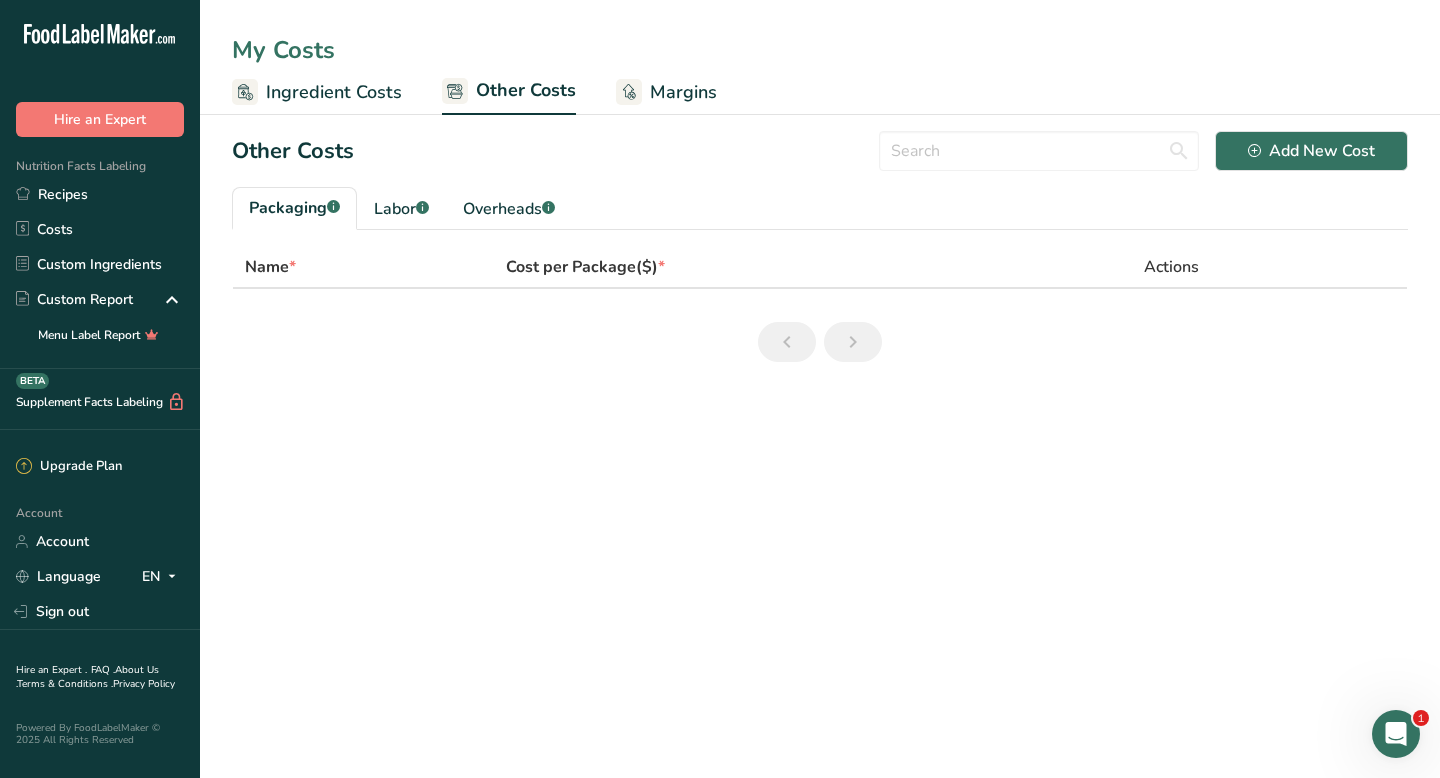 scroll, scrollTop: 0, scrollLeft: 0, axis: both 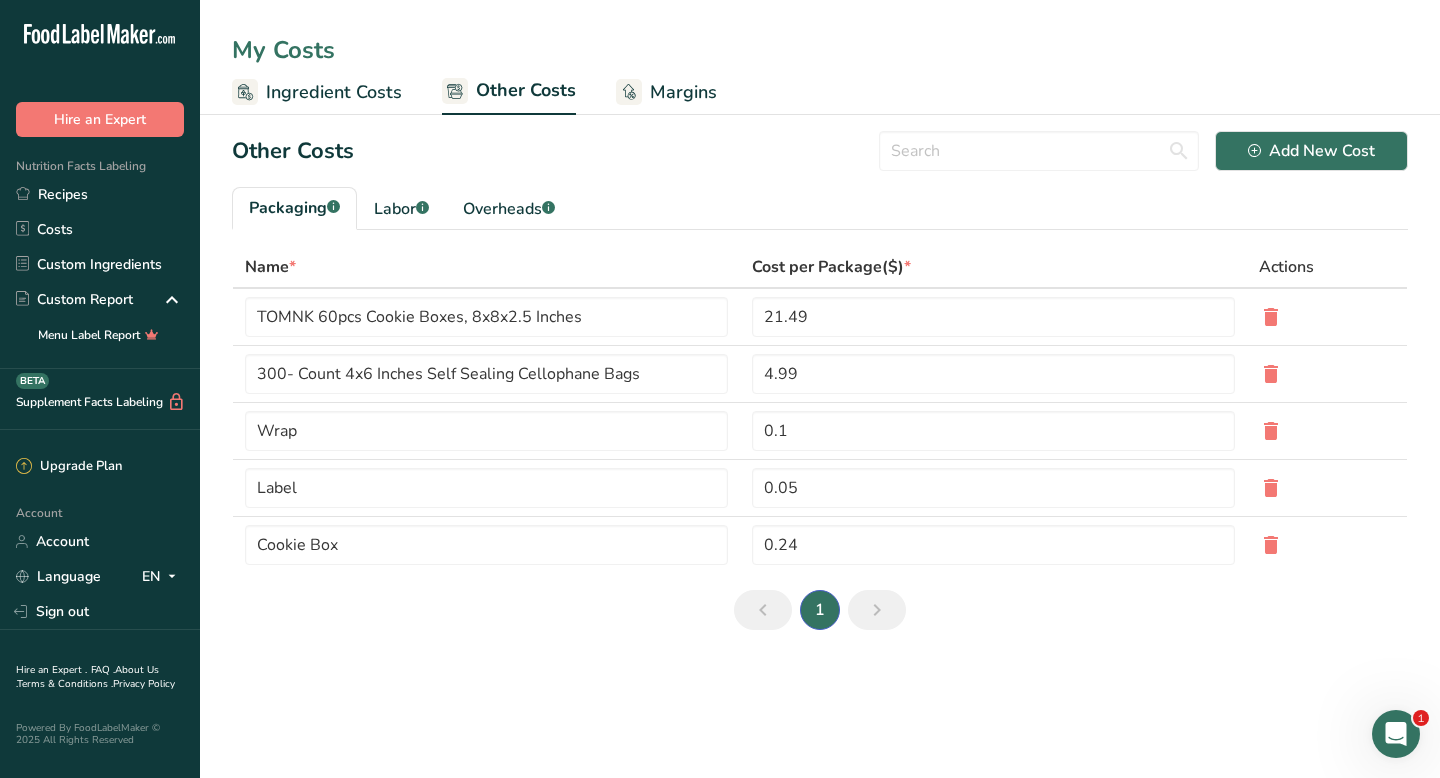 click on "Margins" at bounding box center [683, 92] 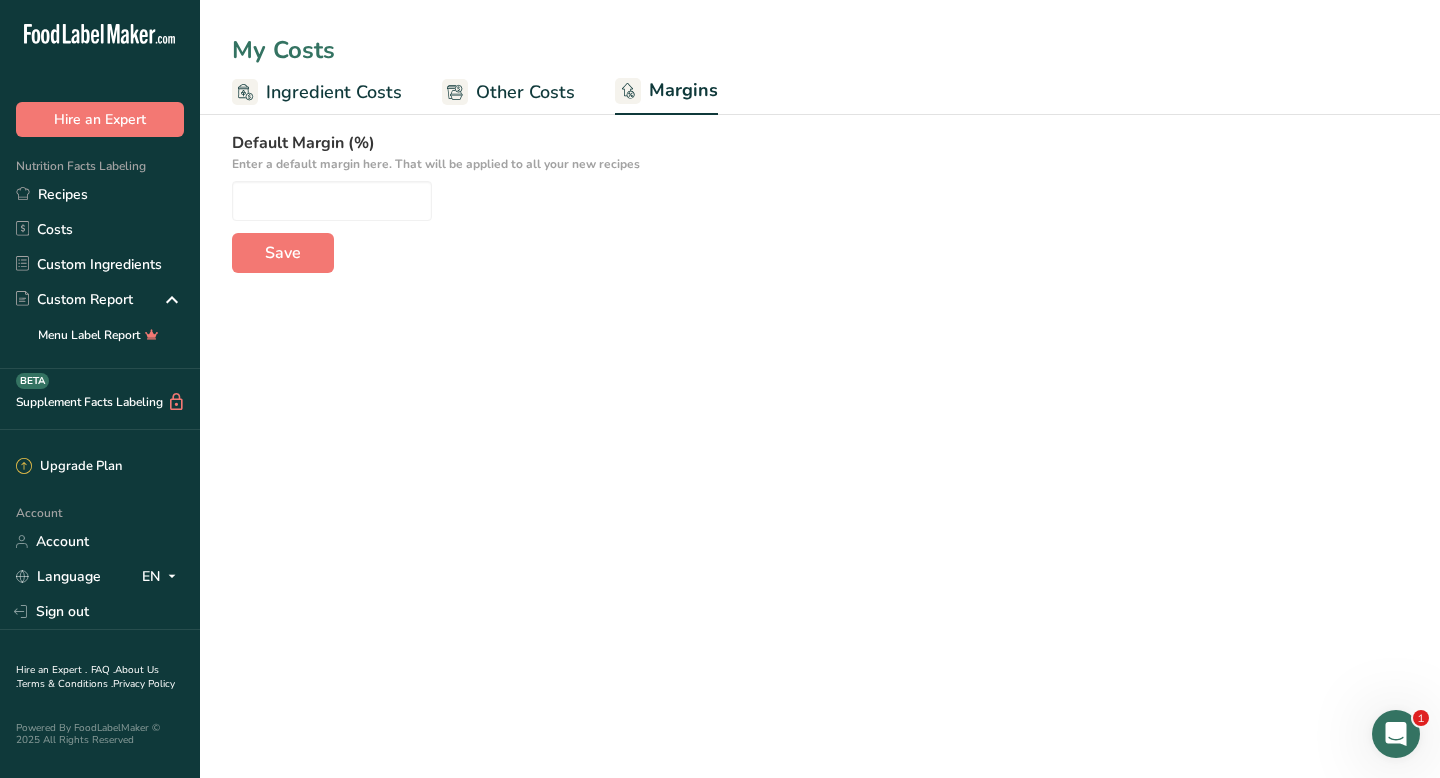 click on "Ingredient Costs" at bounding box center [334, 92] 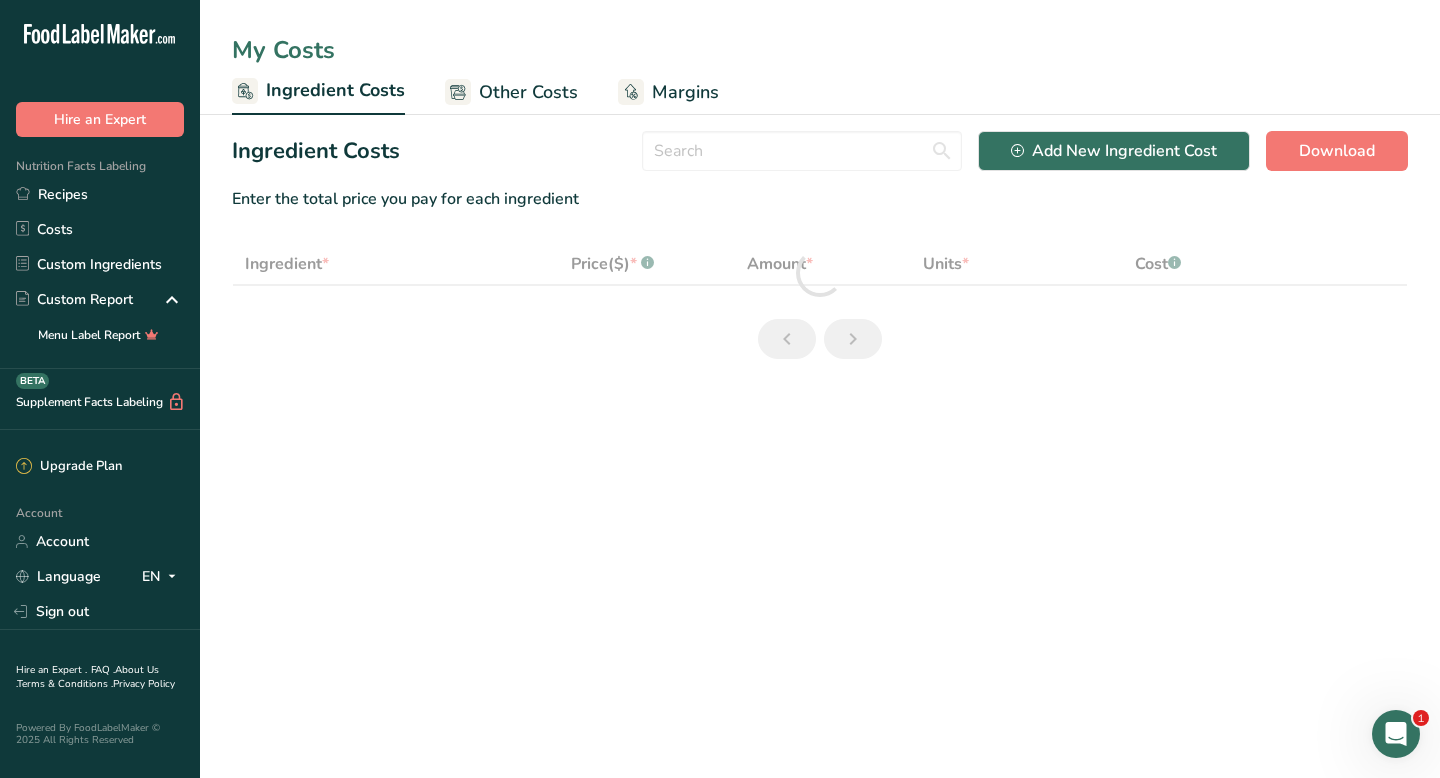 select on "12" 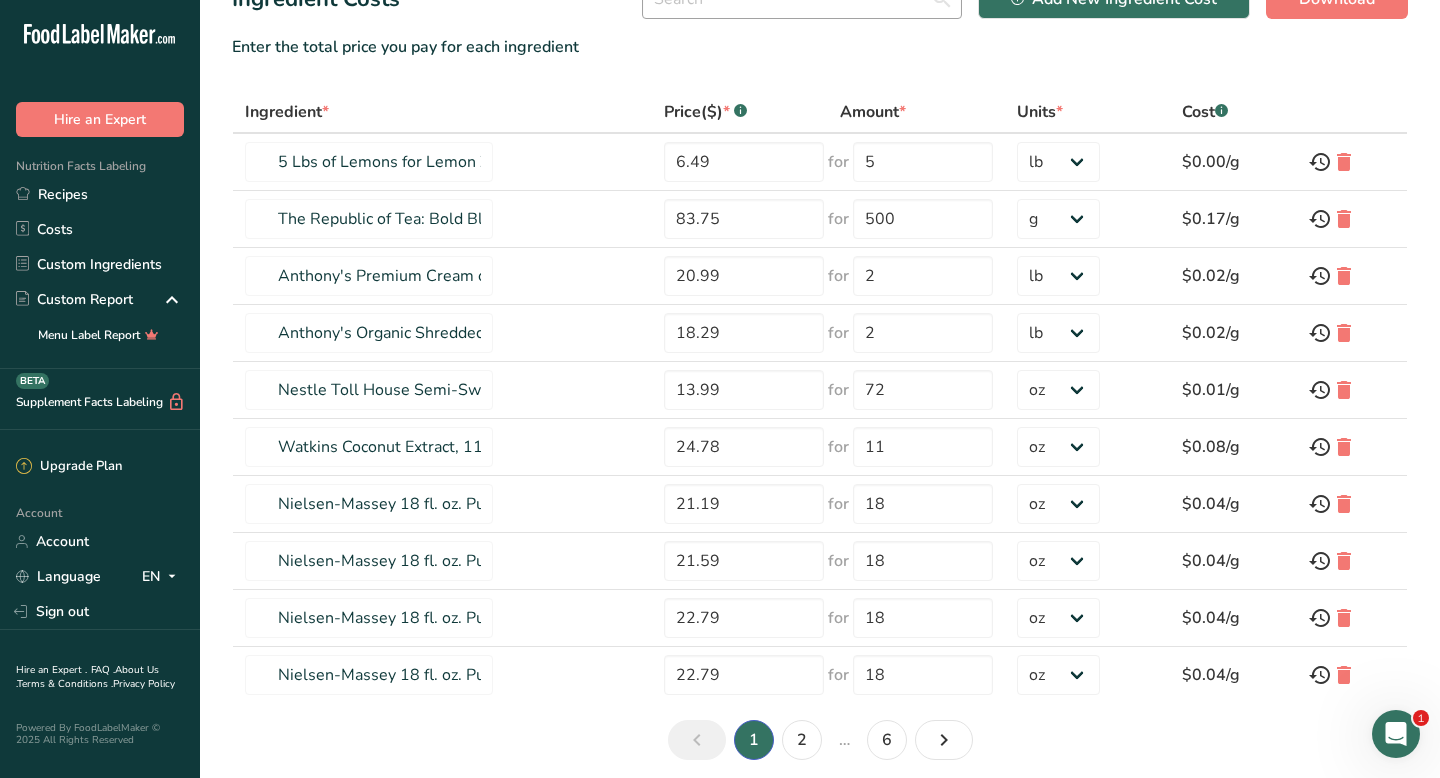 scroll, scrollTop: 230, scrollLeft: 0, axis: vertical 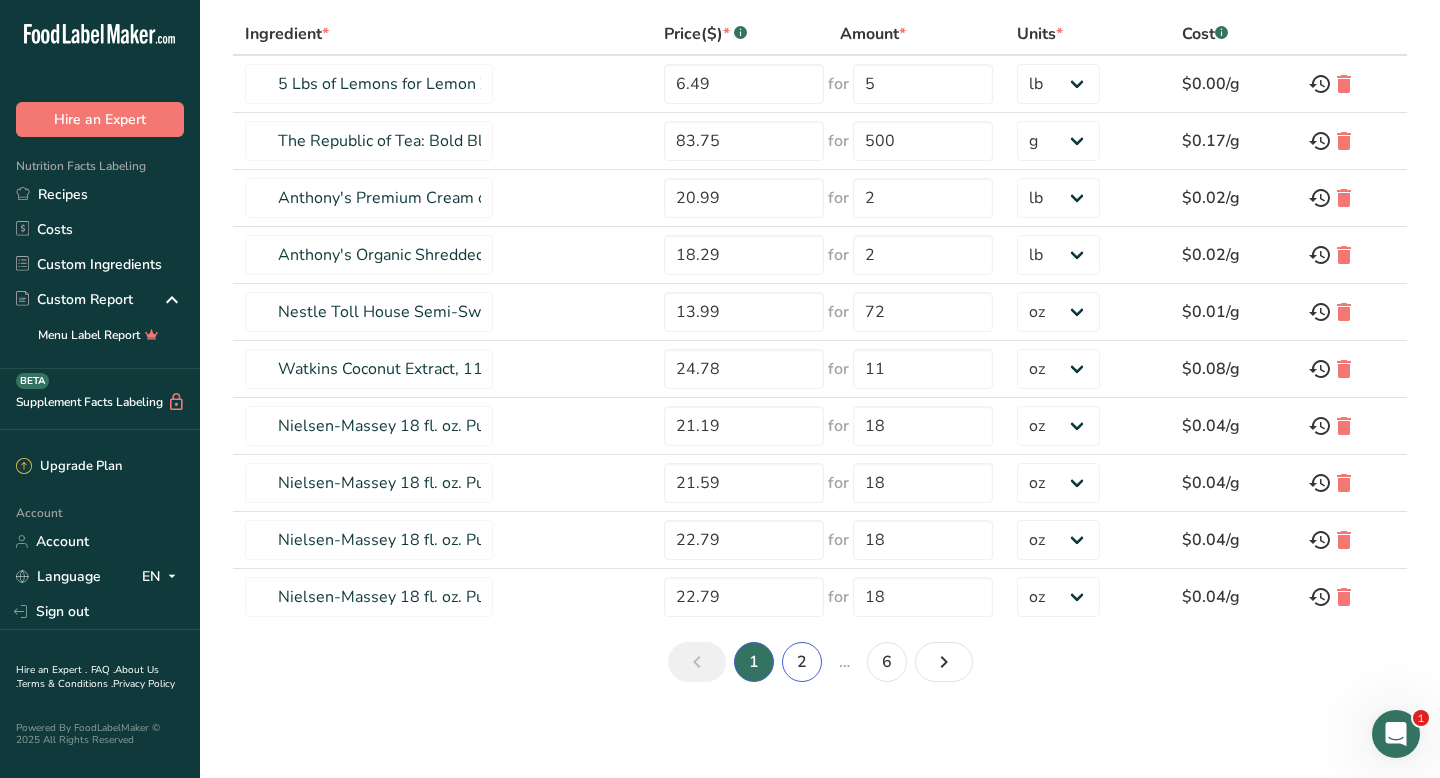 click on "2" at bounding box center [802, 662] 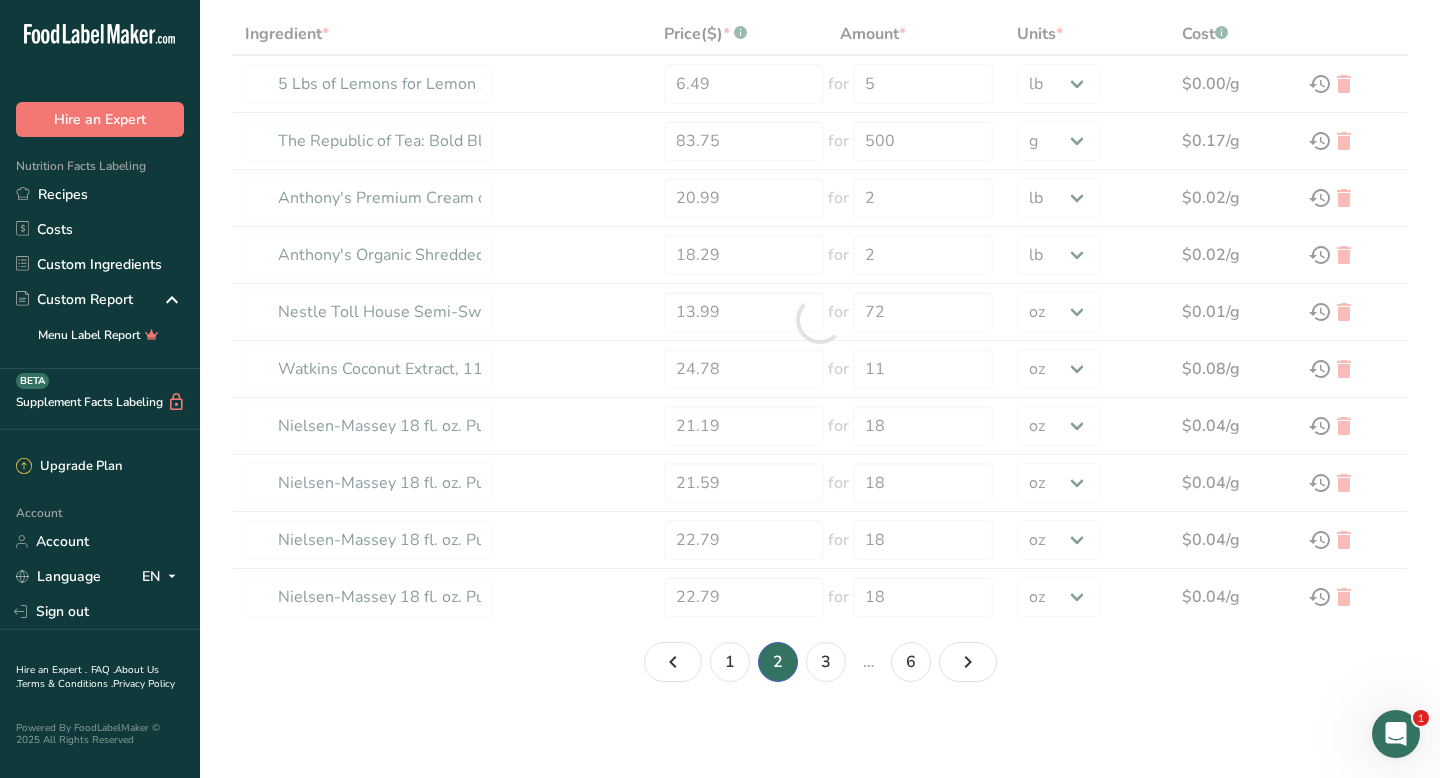 type on "Chocolate Softies Natural Sprinkles by Supernatural" 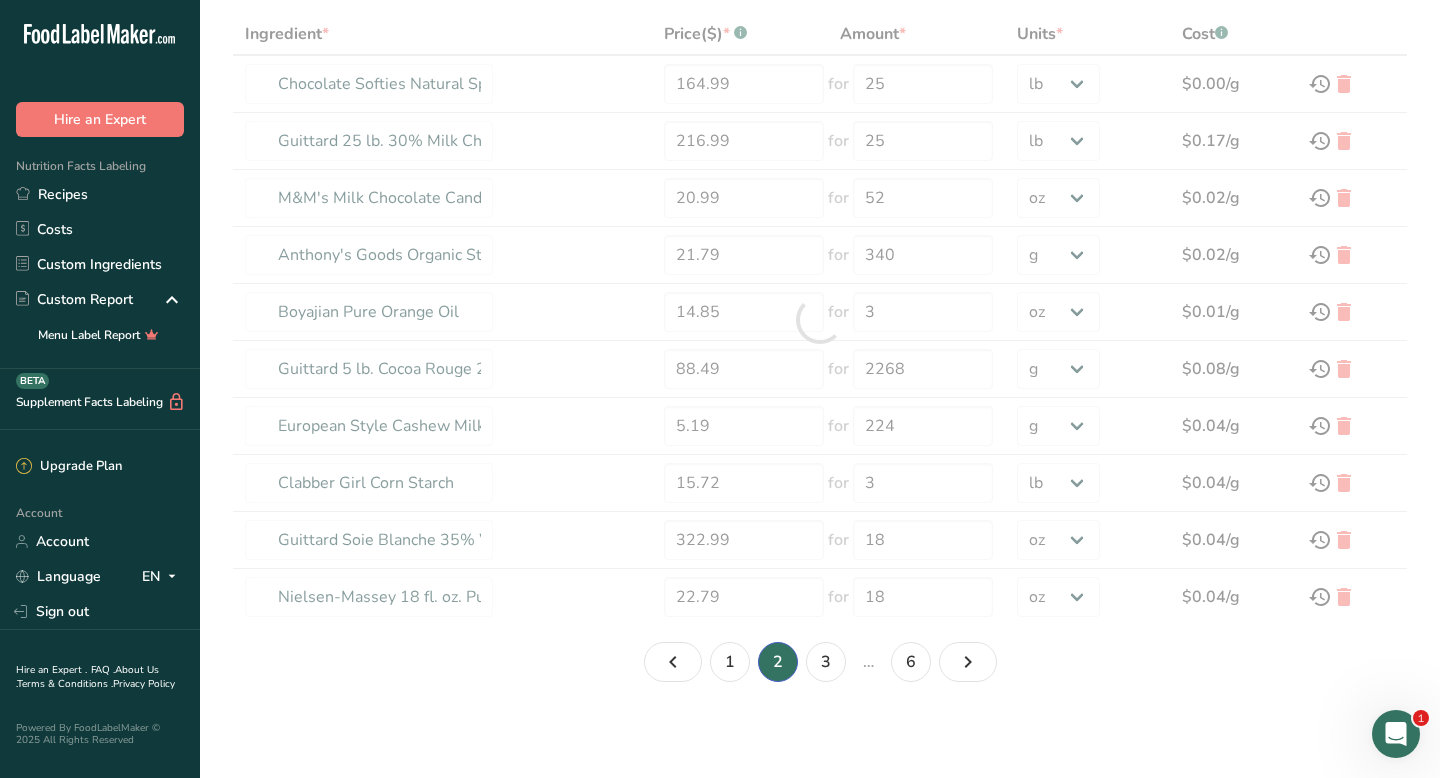type on "11340" 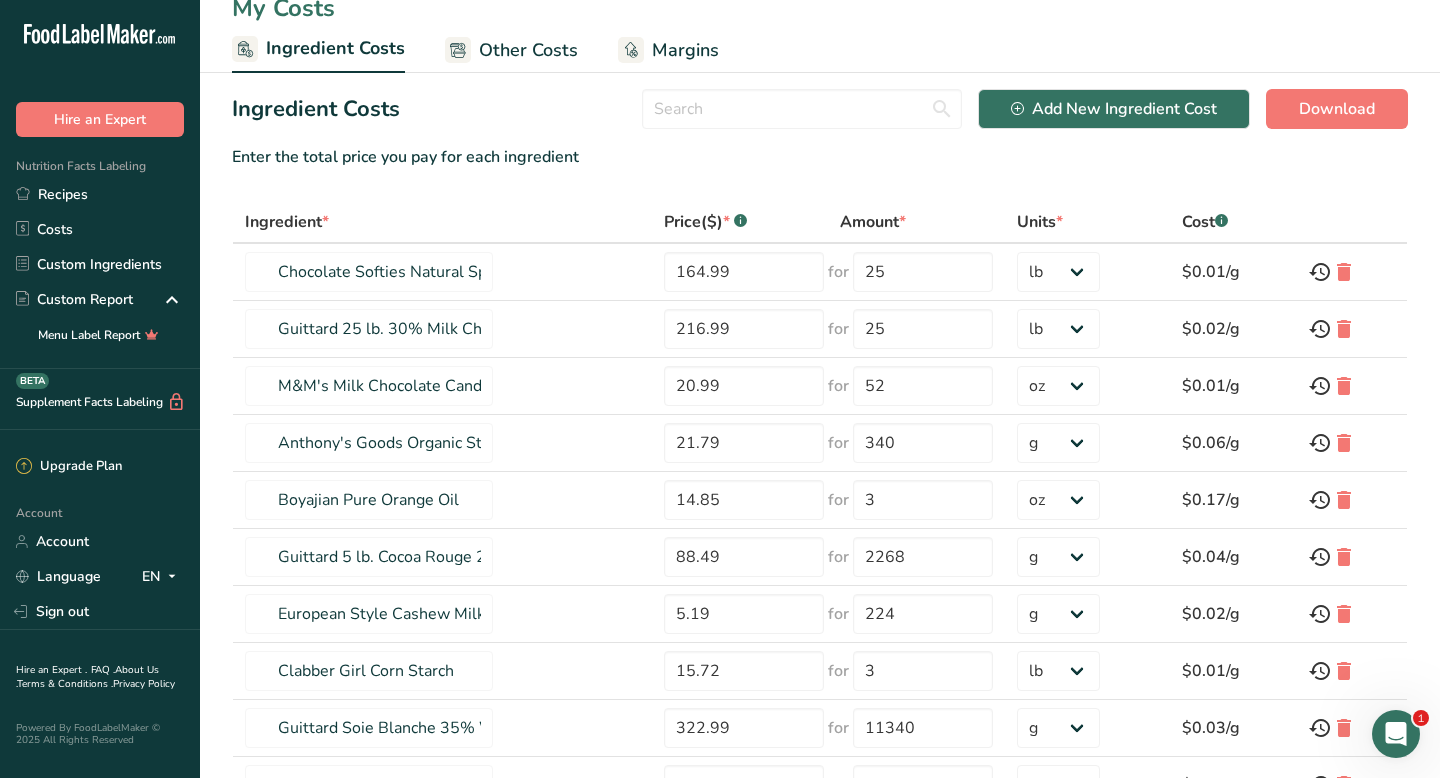 scroll, scrollTop: 0, scrollLeft: 0, axis: both 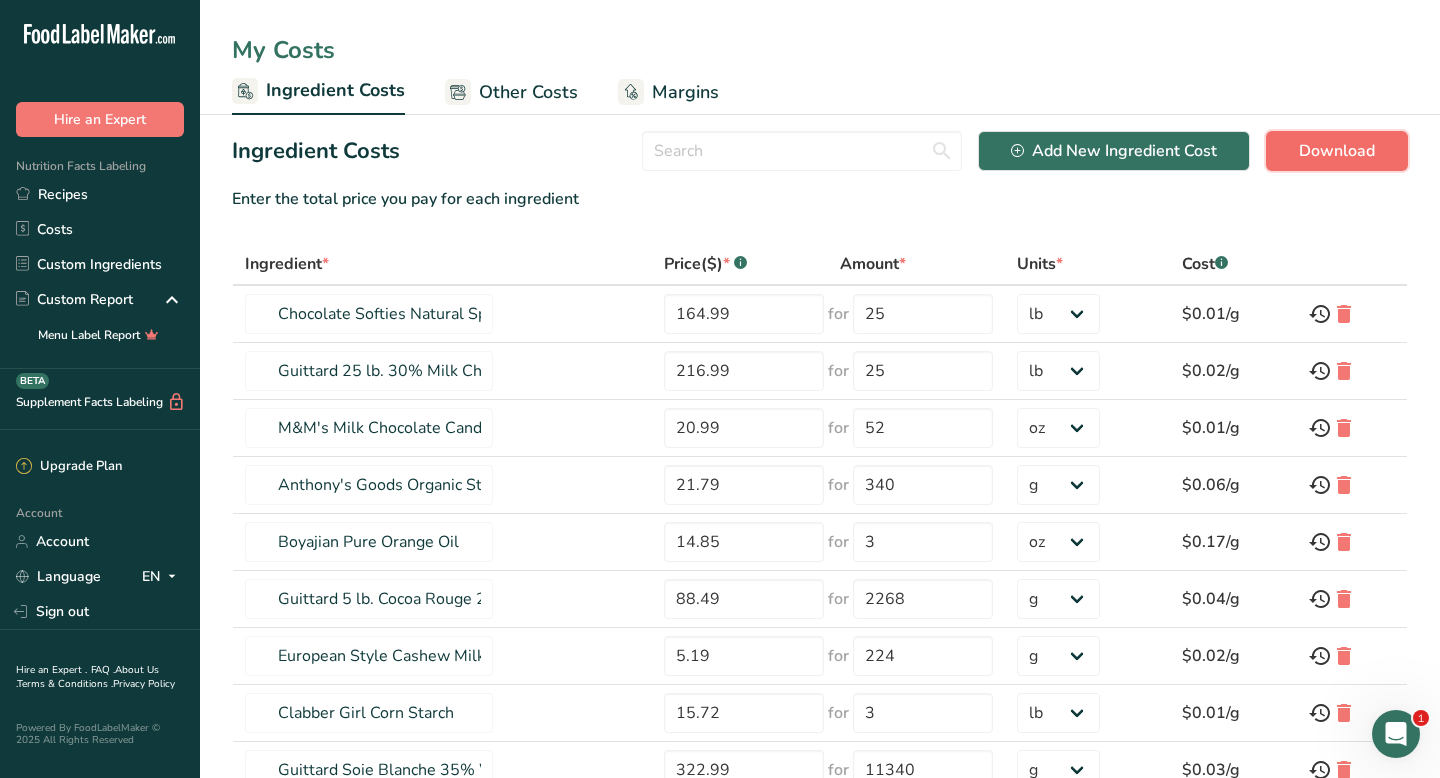 click on "Download" at bounding box center [1337, 151] 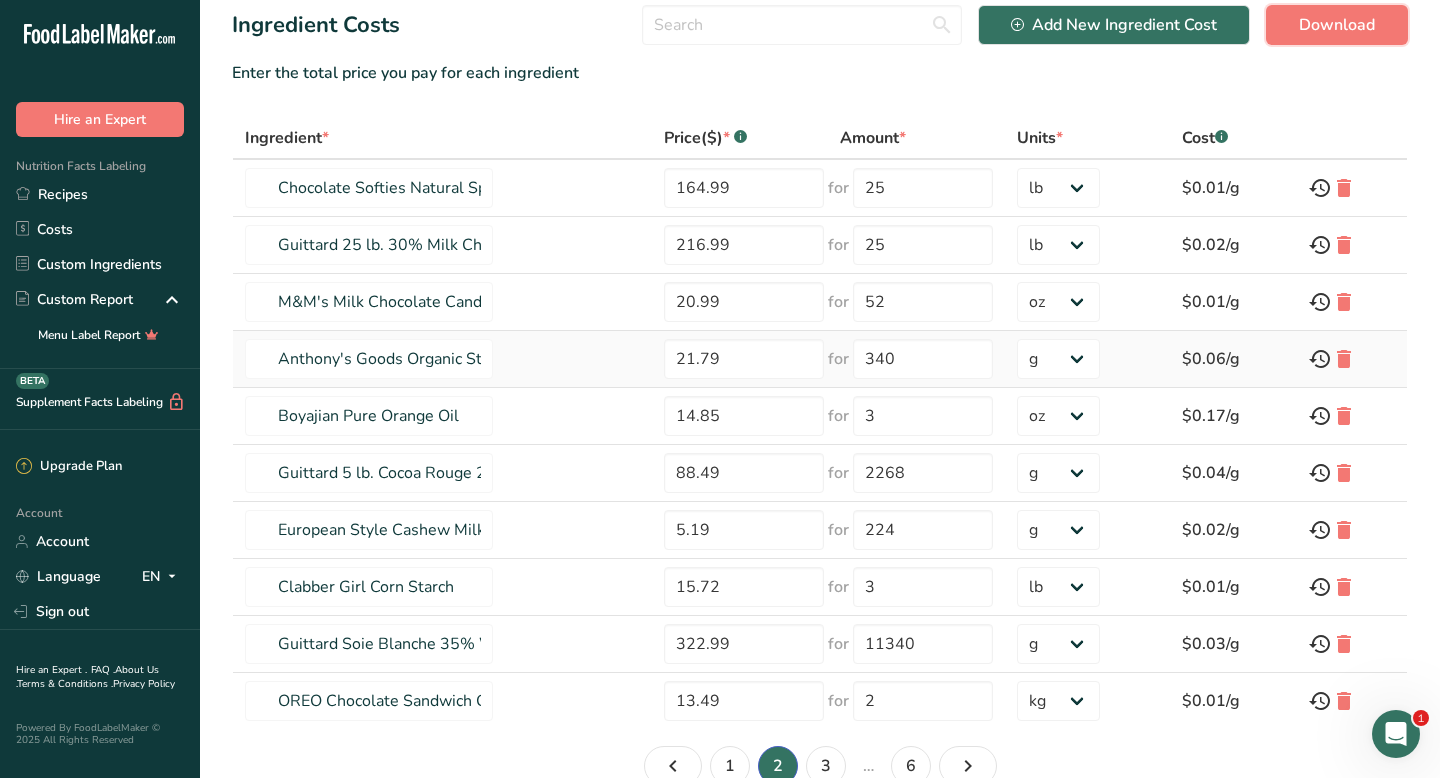 scroll, scrollTop: 230, scrollLeft: 0, axis: vertical 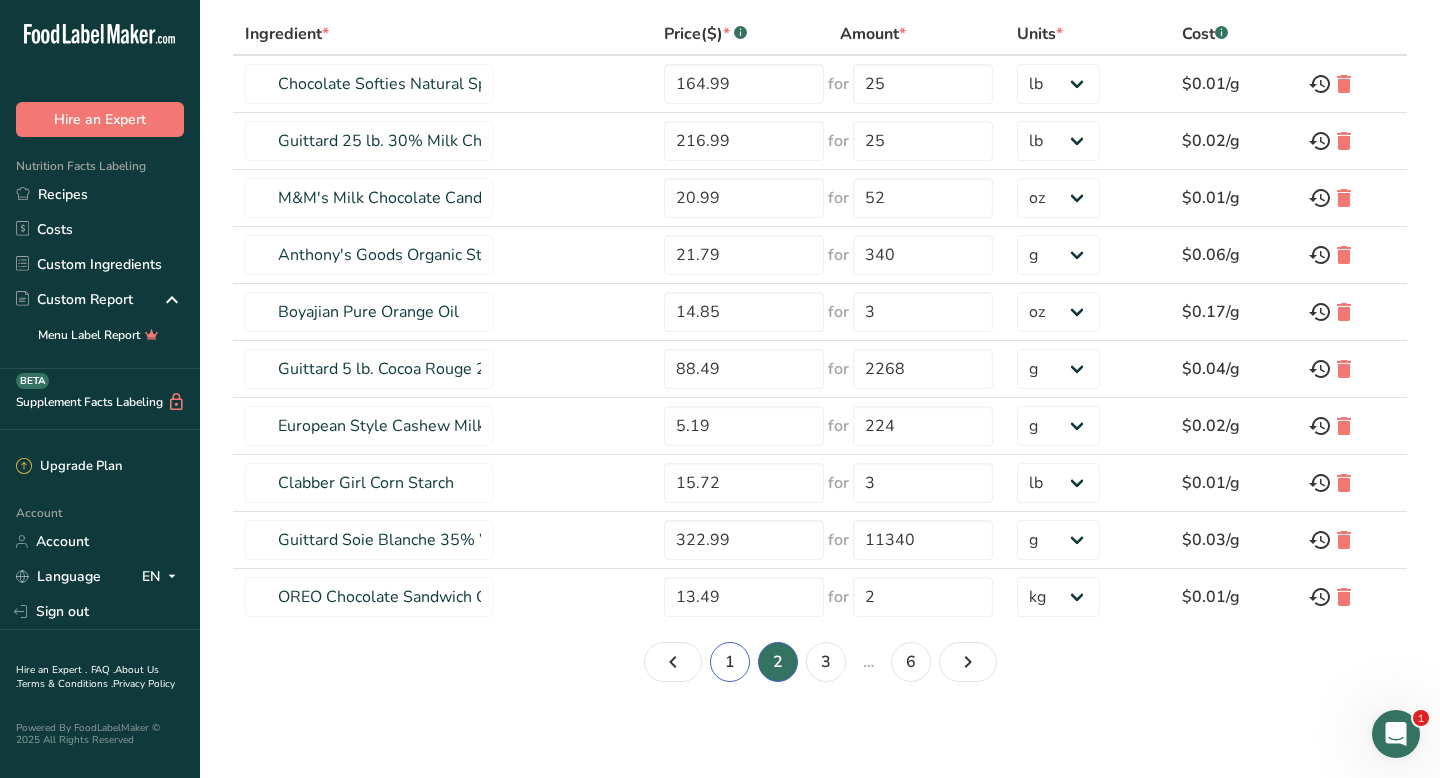 click on "1" at bounding box center (730, 662) 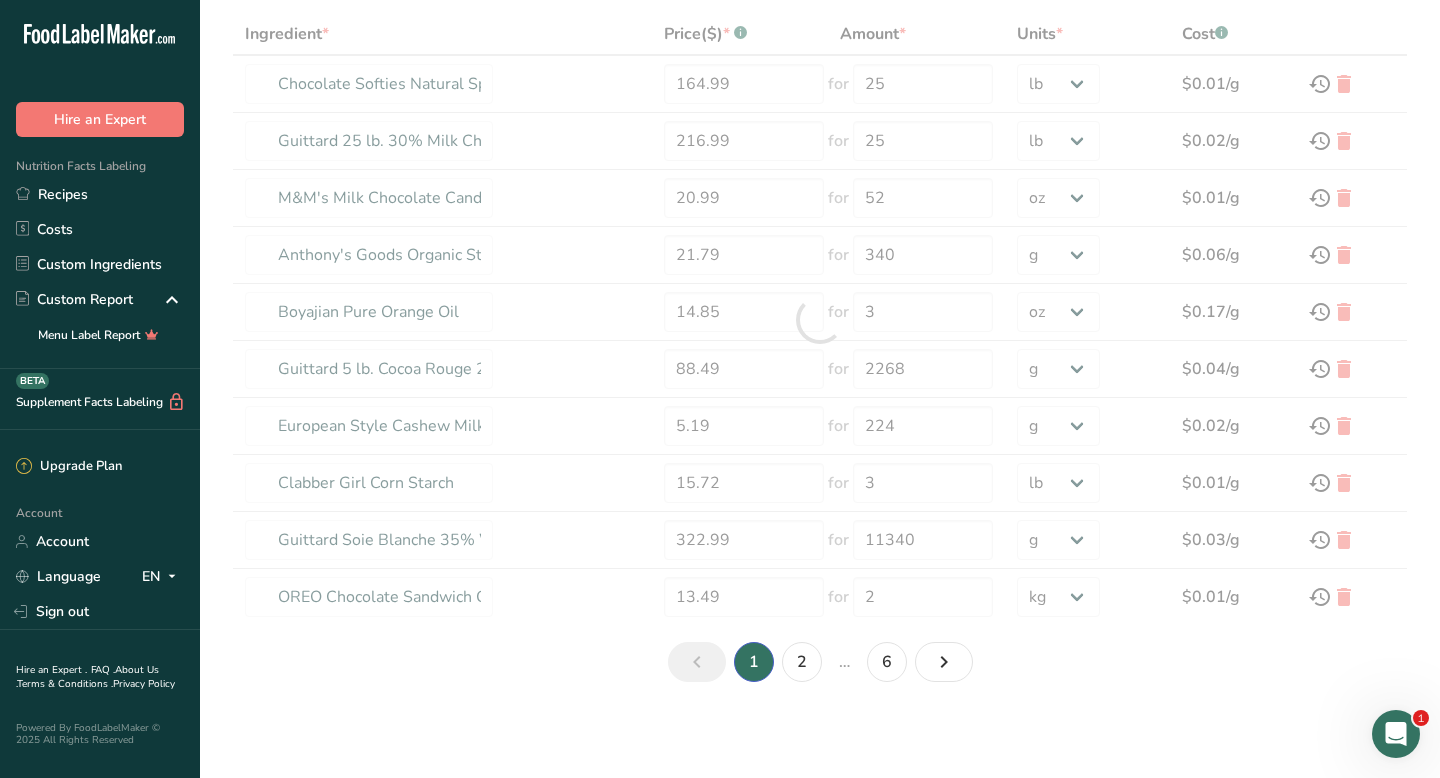 type on "5 Lbs of Lemons for Lemon Zest" 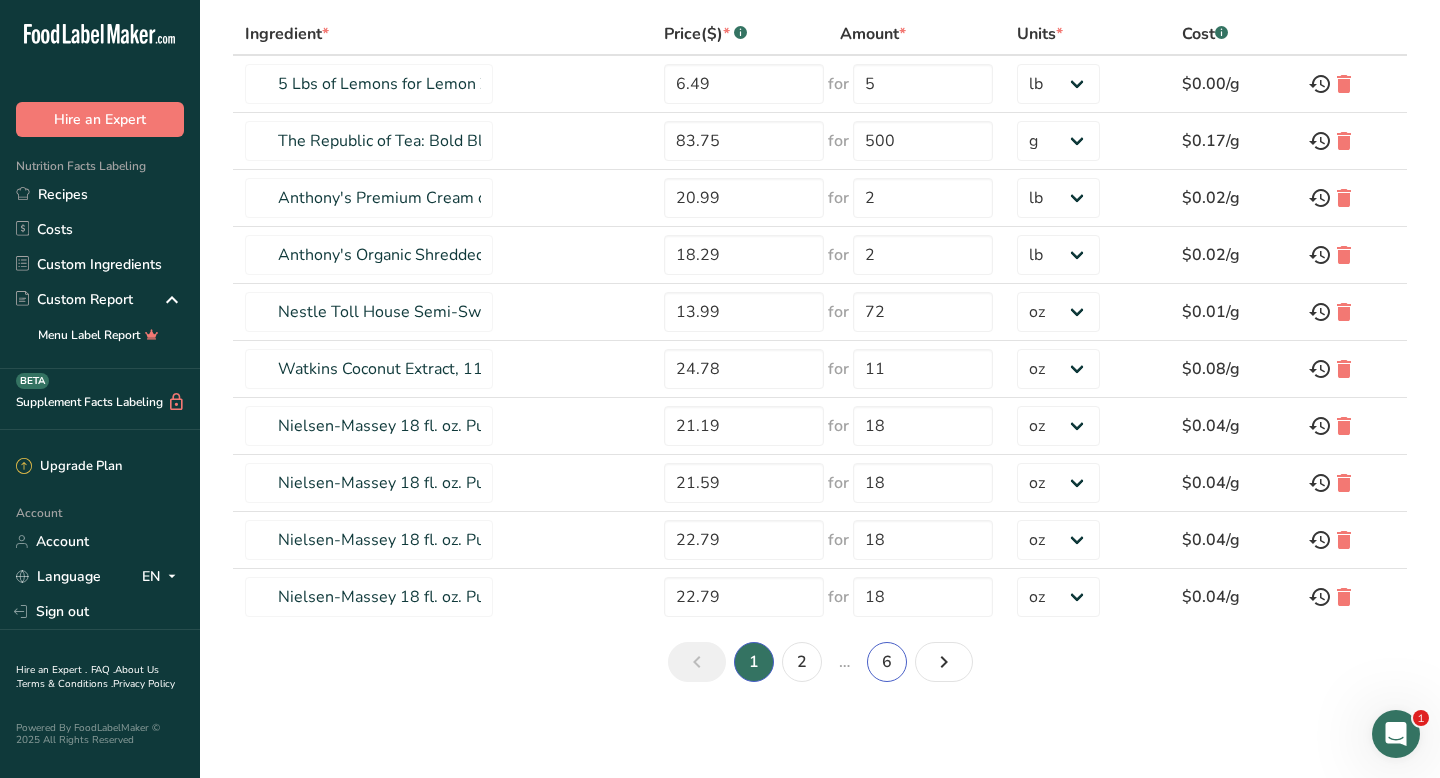 click on "6" at bounding box center (887, 662) 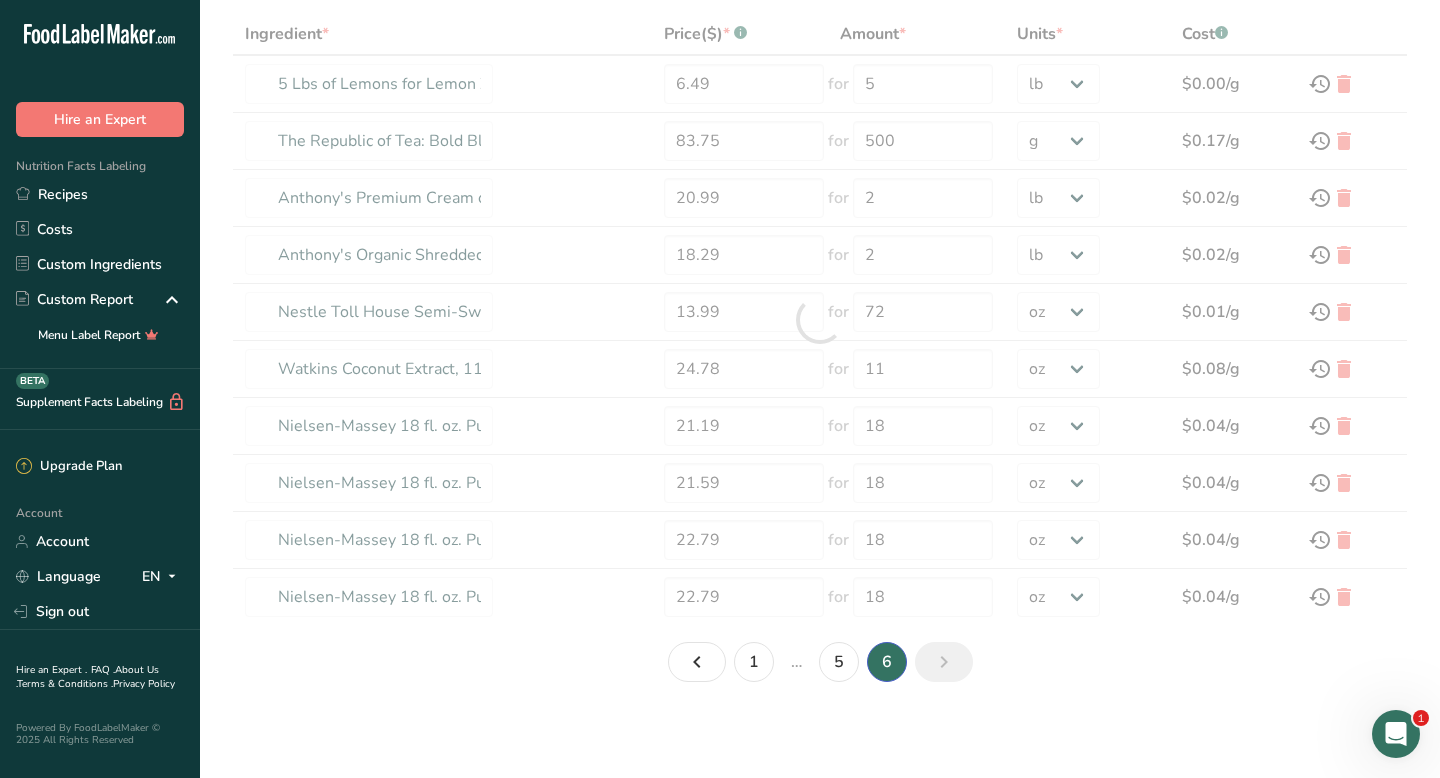 type on "Butter, without salt" 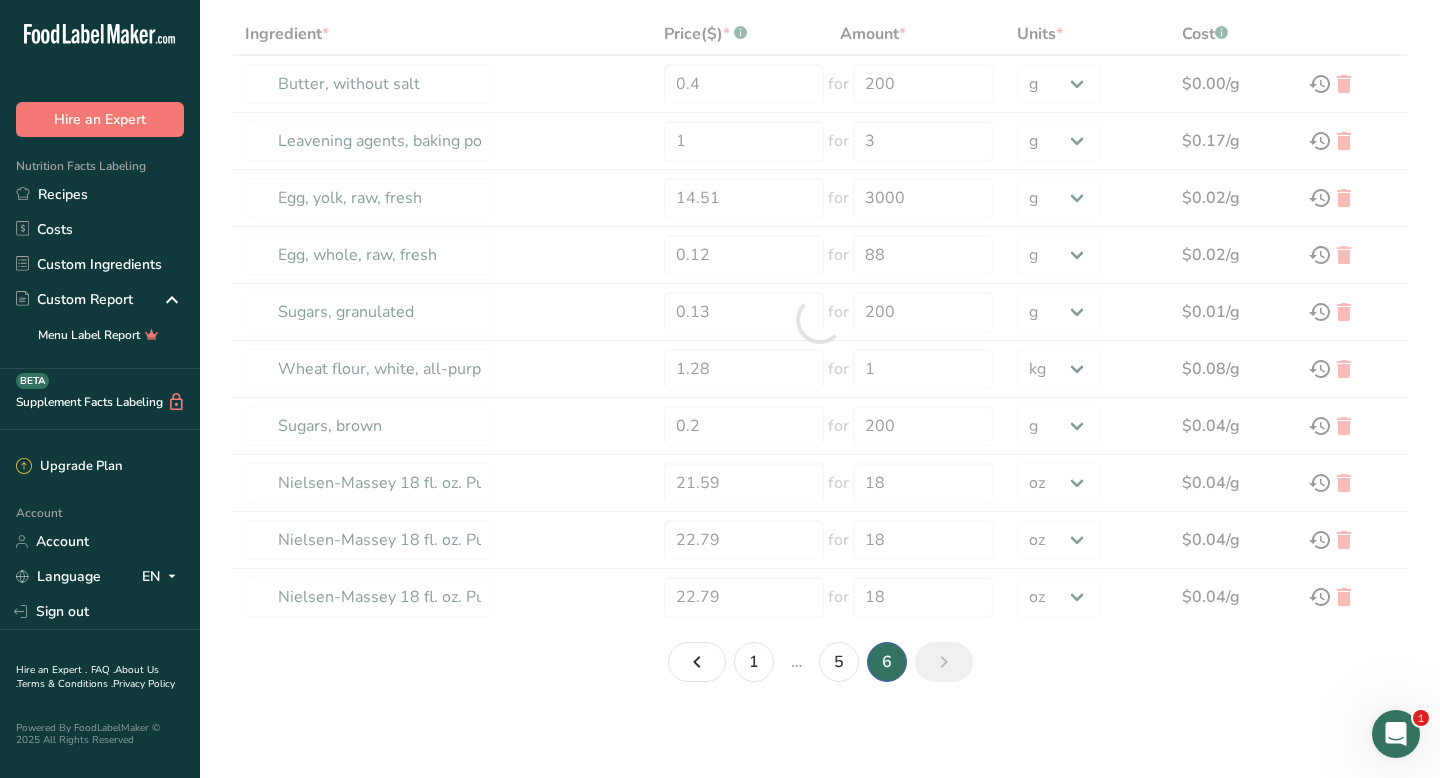 scroll, scrollTop: 59, scrollLeft: 0, axis: vertical 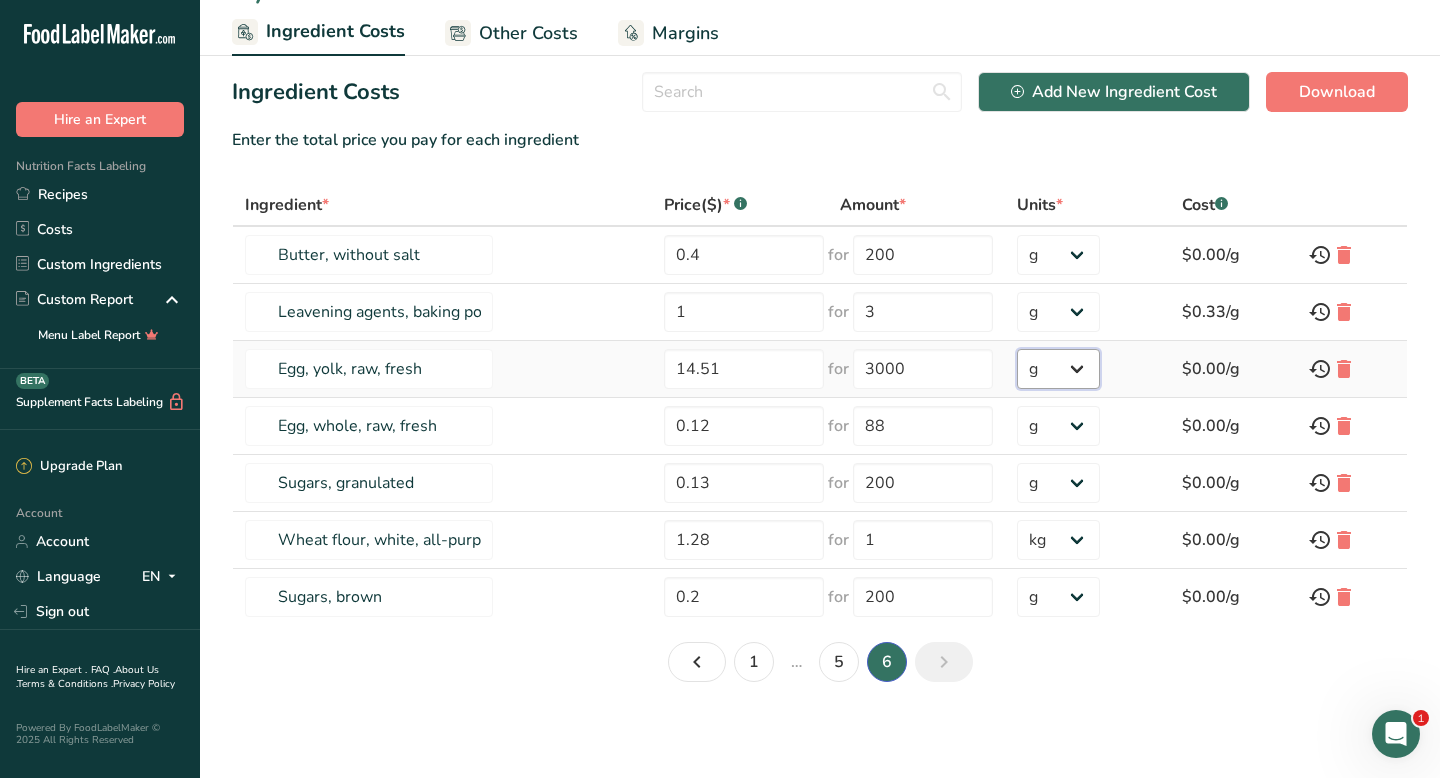 click on "g
kg
mg
mcg
lb
oz" at bounding box center [1058, 369] 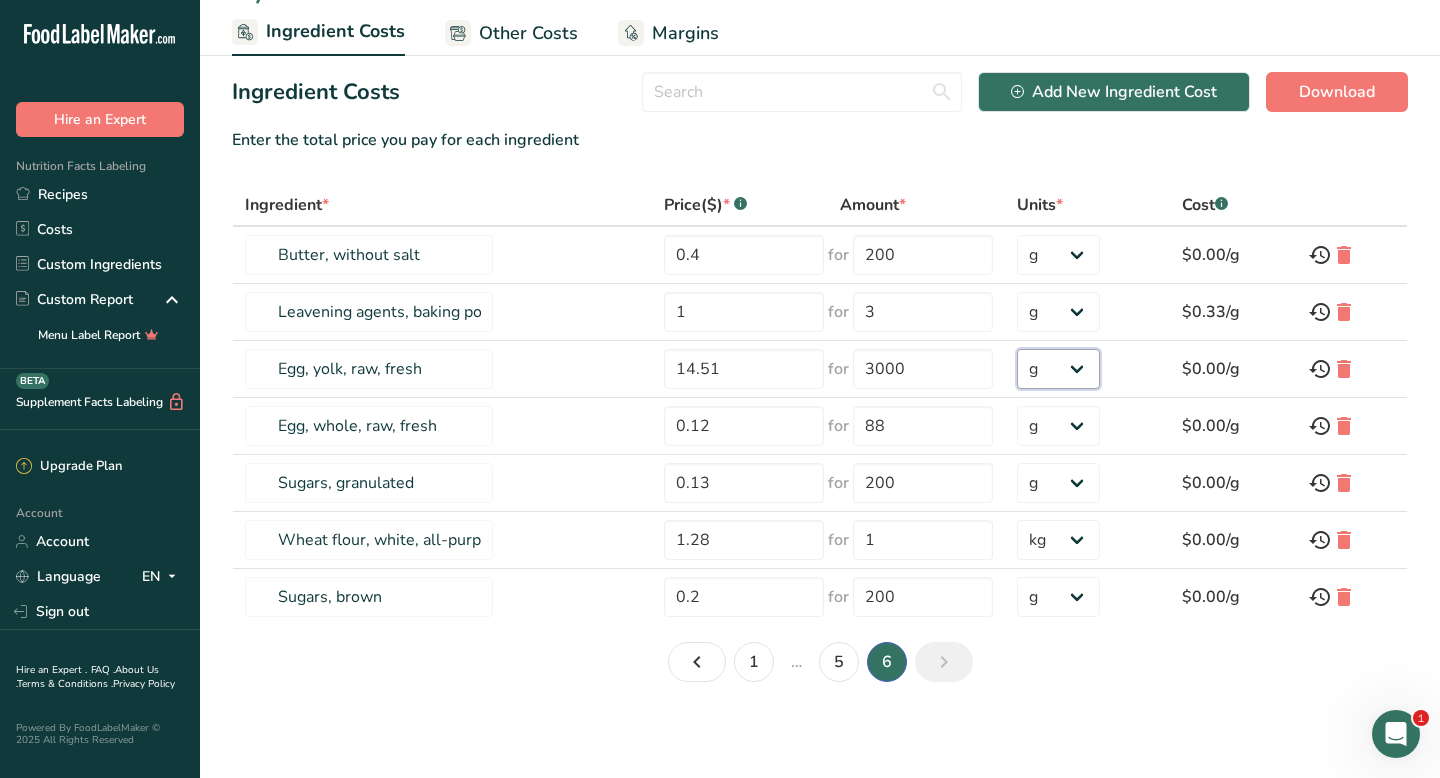 scroll, scrollTop: 0, scrollLeft: 0, axis: both 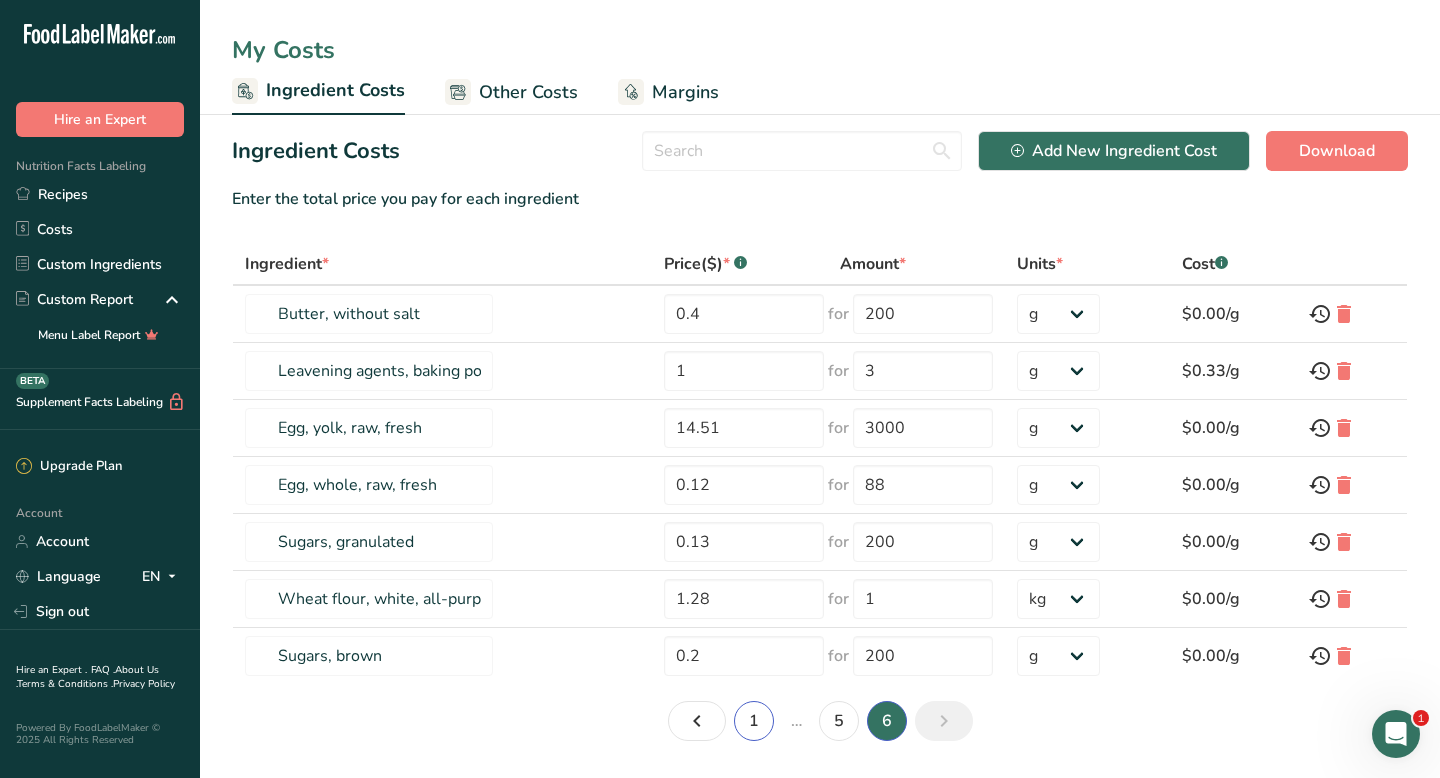 click on "1" at bounding box center [754, 721] 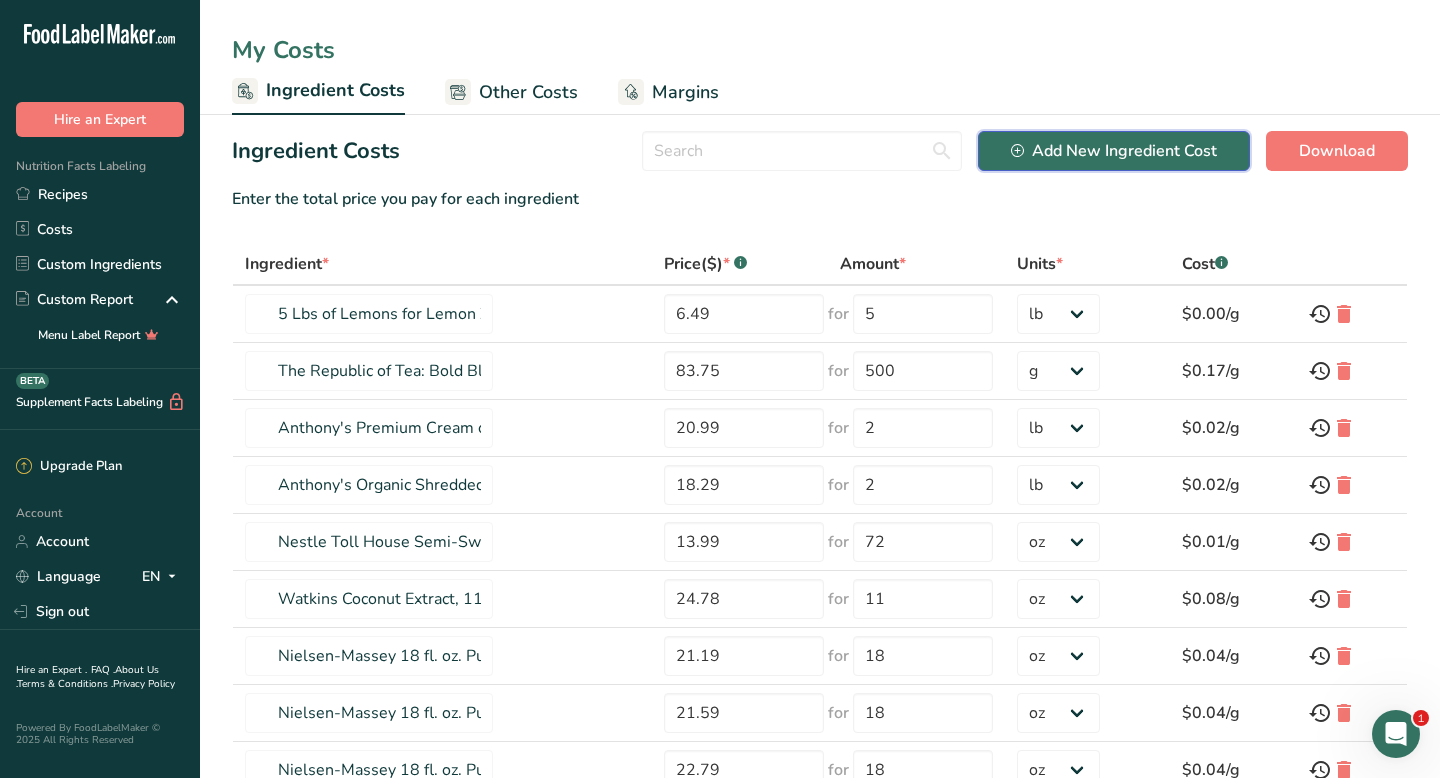 click 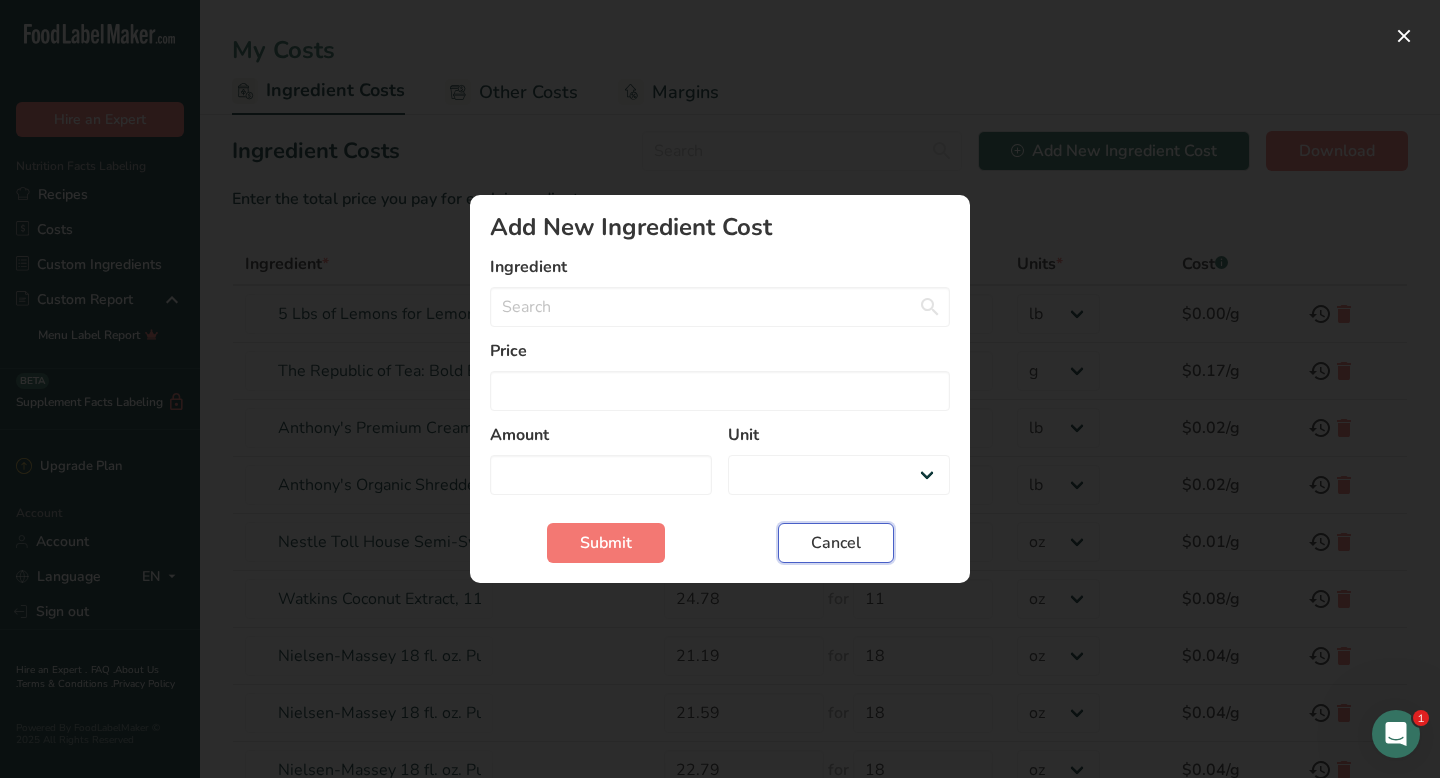 click on "Cancel" at bounding box center (836, 543) 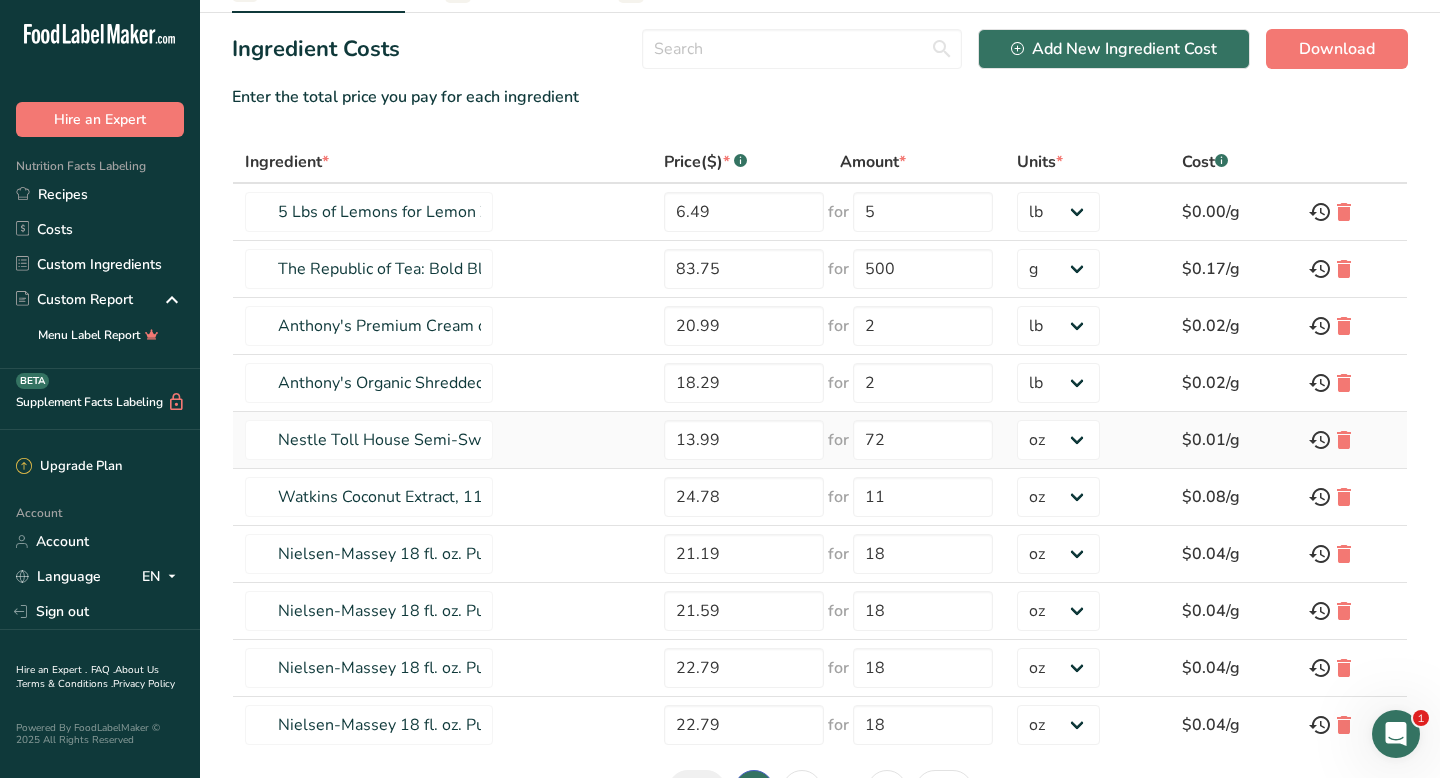 scroll, scrollTop: 230, scrollLeft: 0, axis: vertical 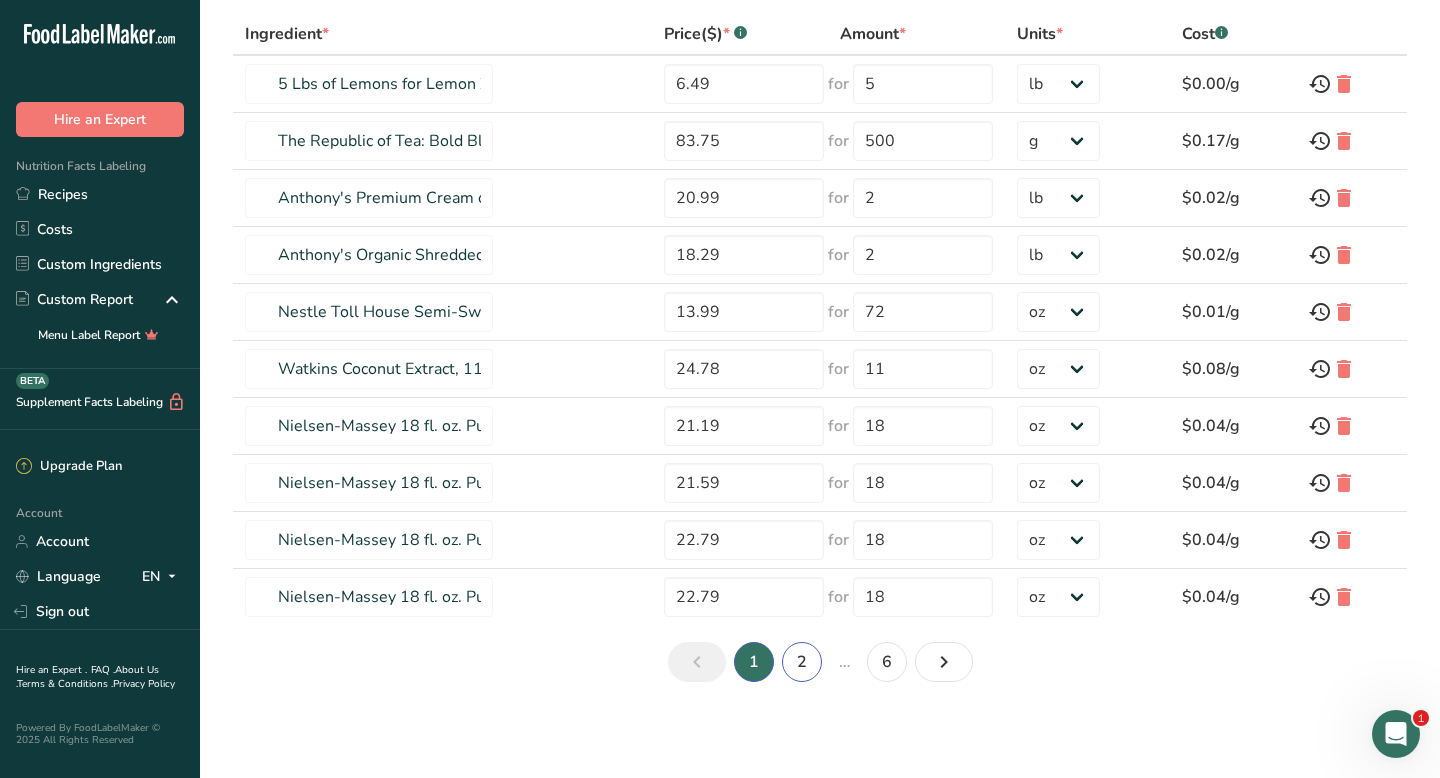 click on "2" at bounding box center (802, 662) 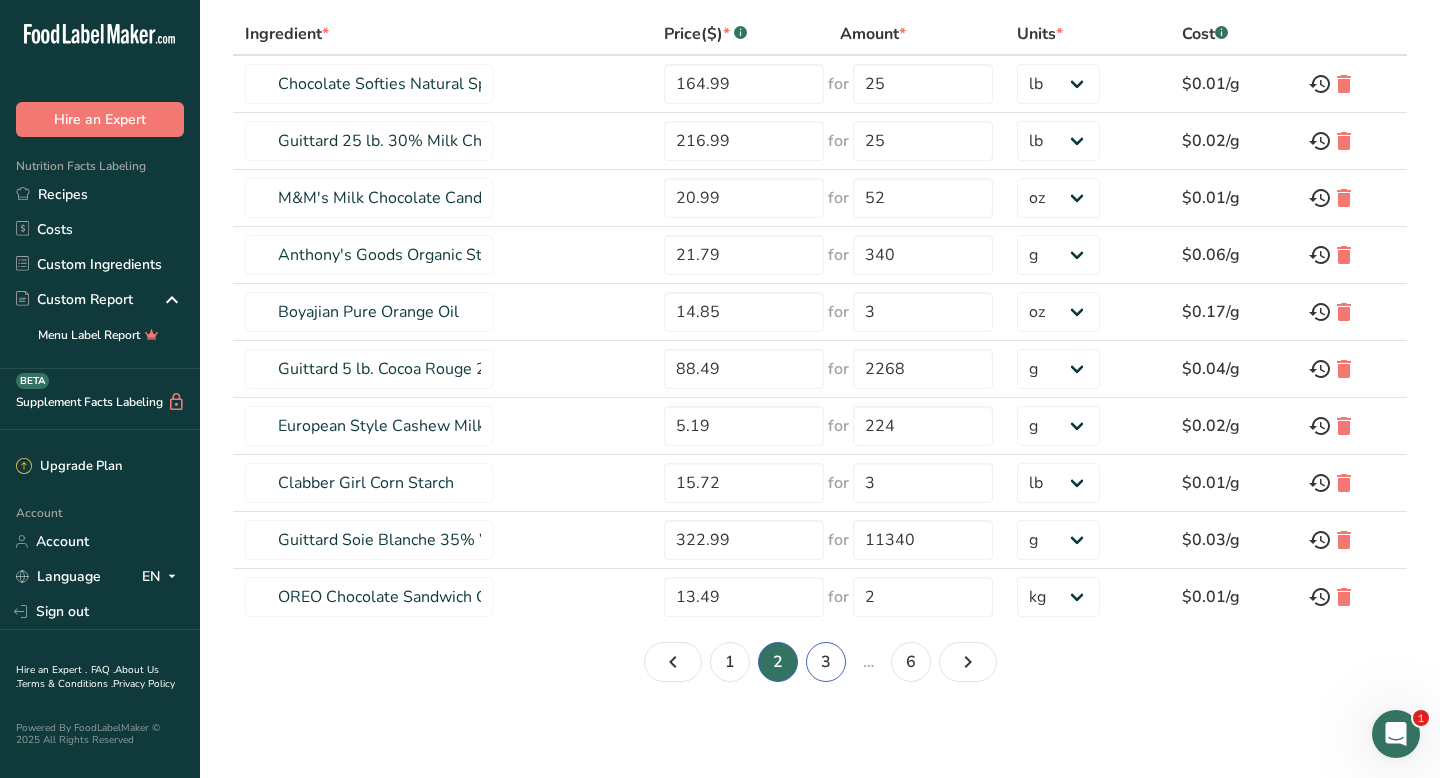 click on "3" at bounding box center (826, 662) 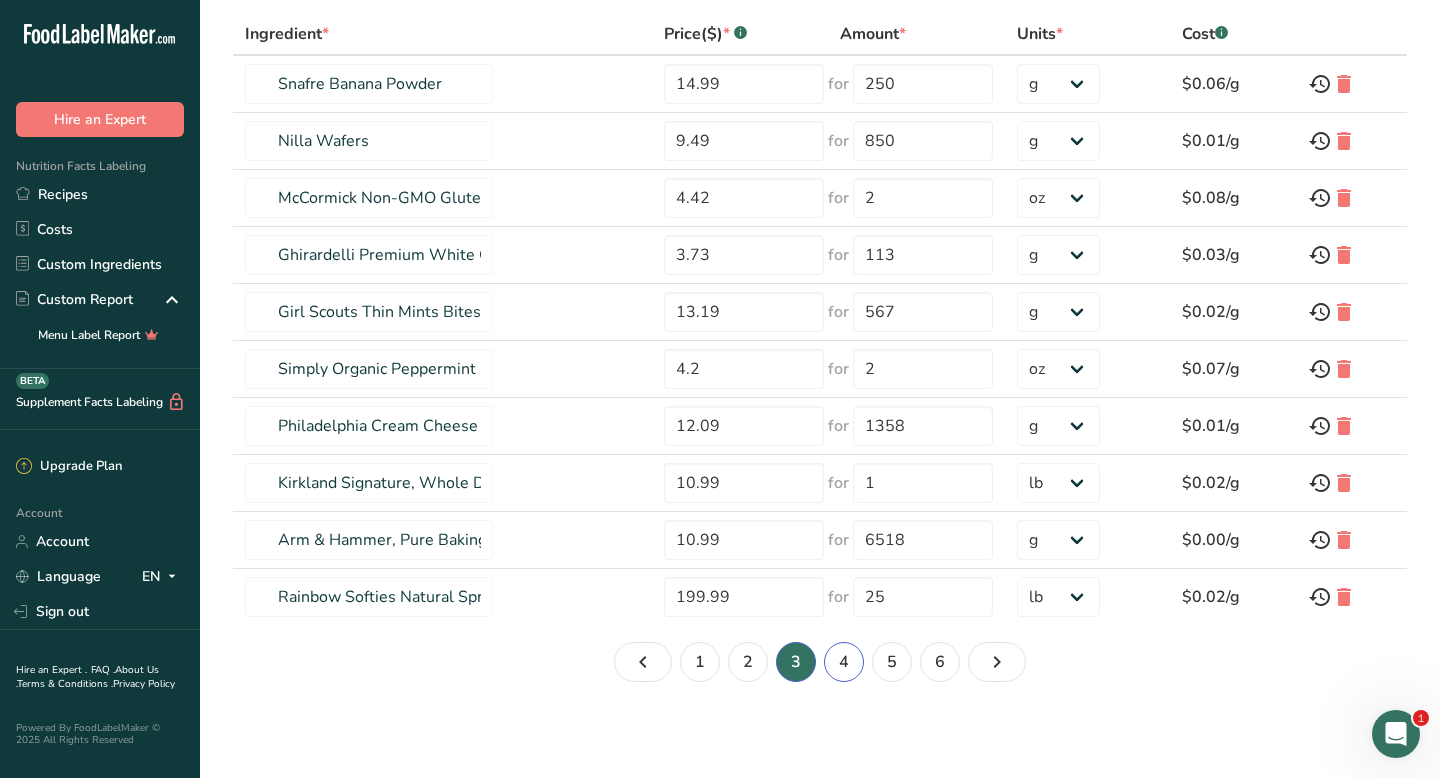 click on "4" at bounding box center [844, 662] 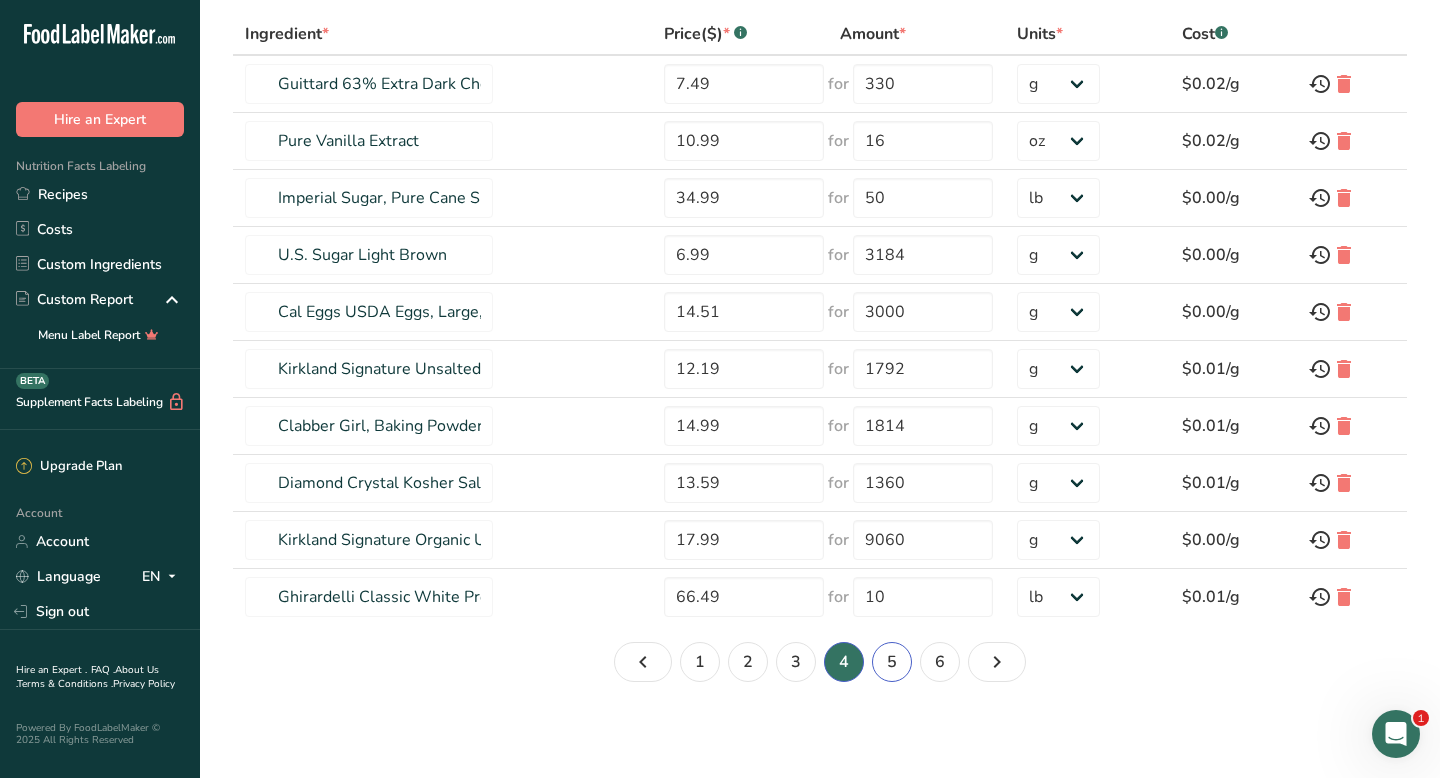 click on "5" at bounding box center (892, 662) 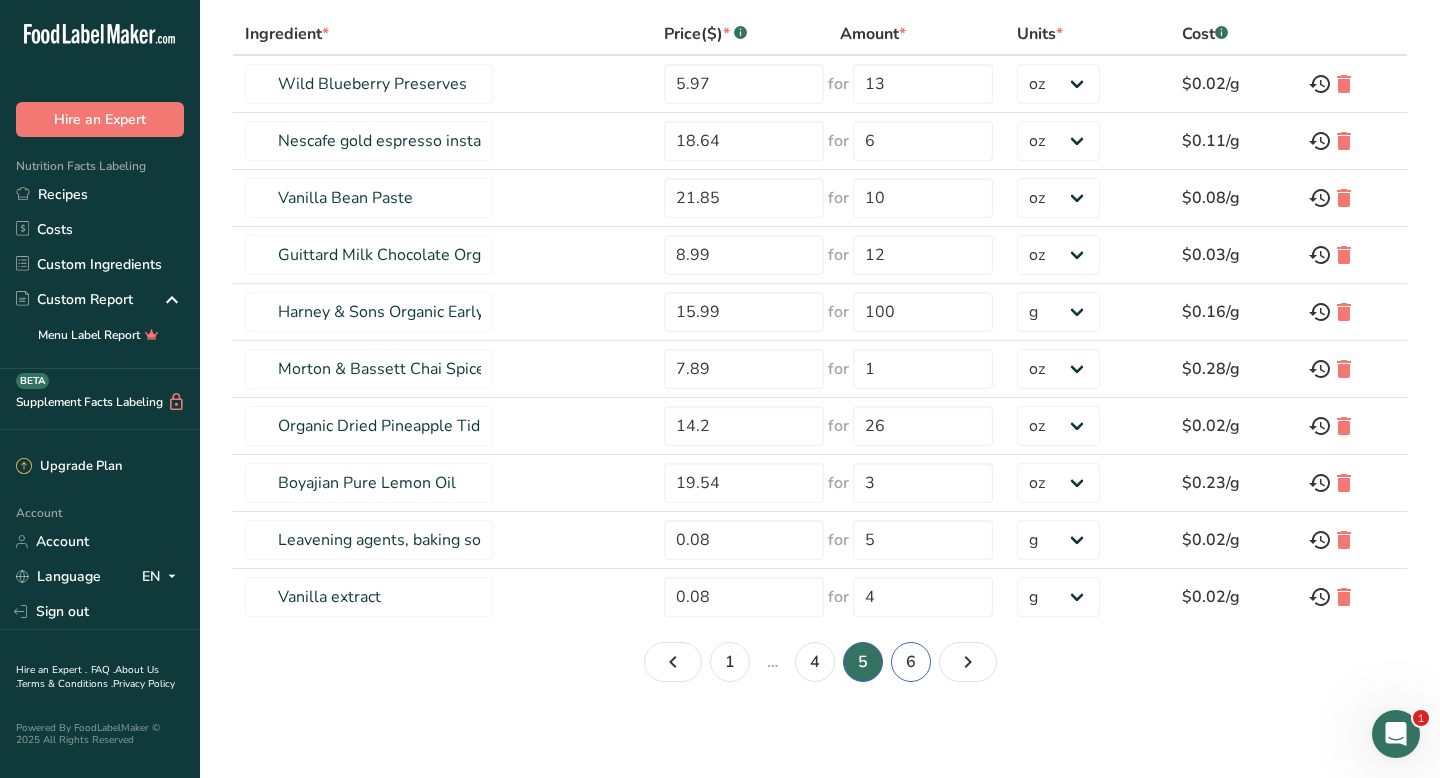 click on "6" at bounding box center [911, 662] 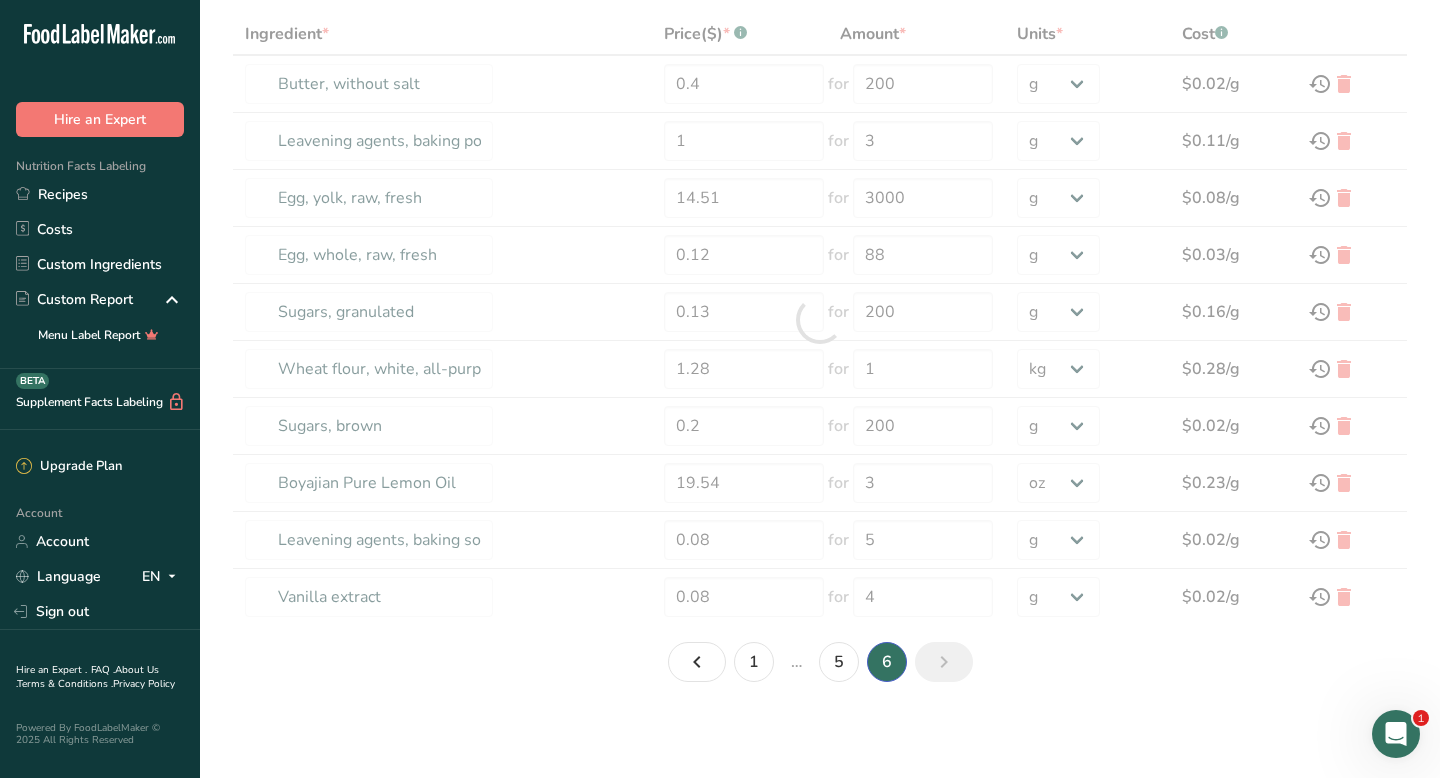 scroll, scrollTop: 59, scrollLeft: 0, axis: vertical 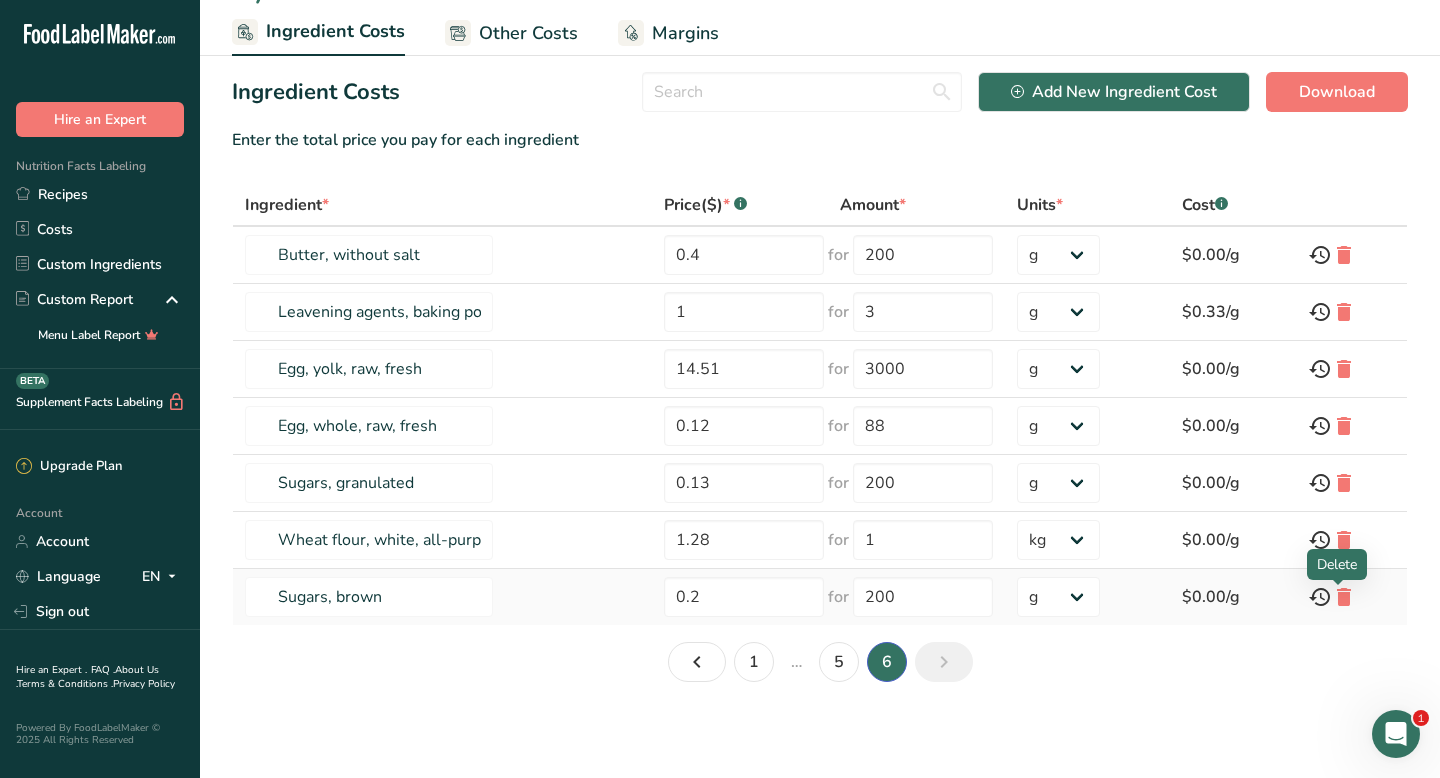 click at bounding box center (1344, 597) 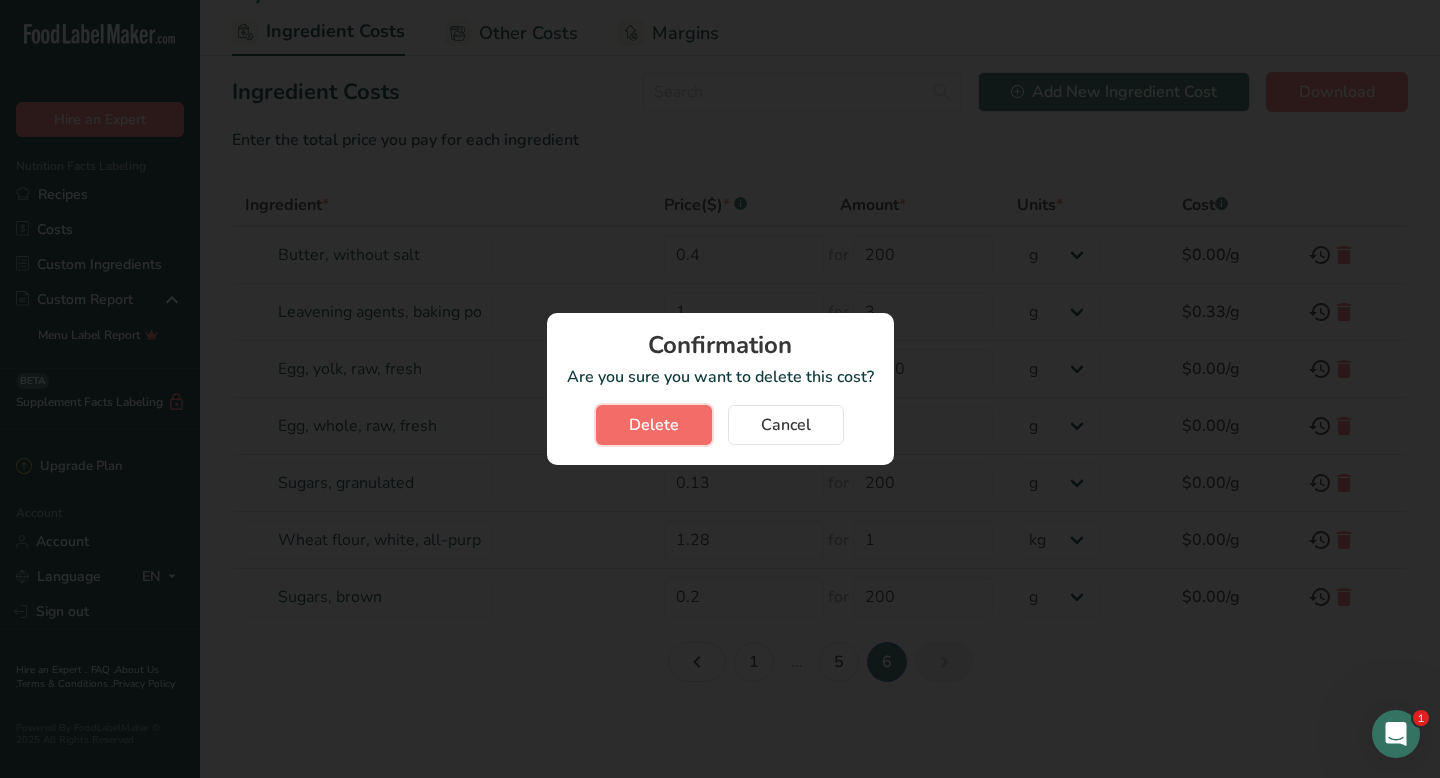 click on "Delete" at bounding box center (654, 425) 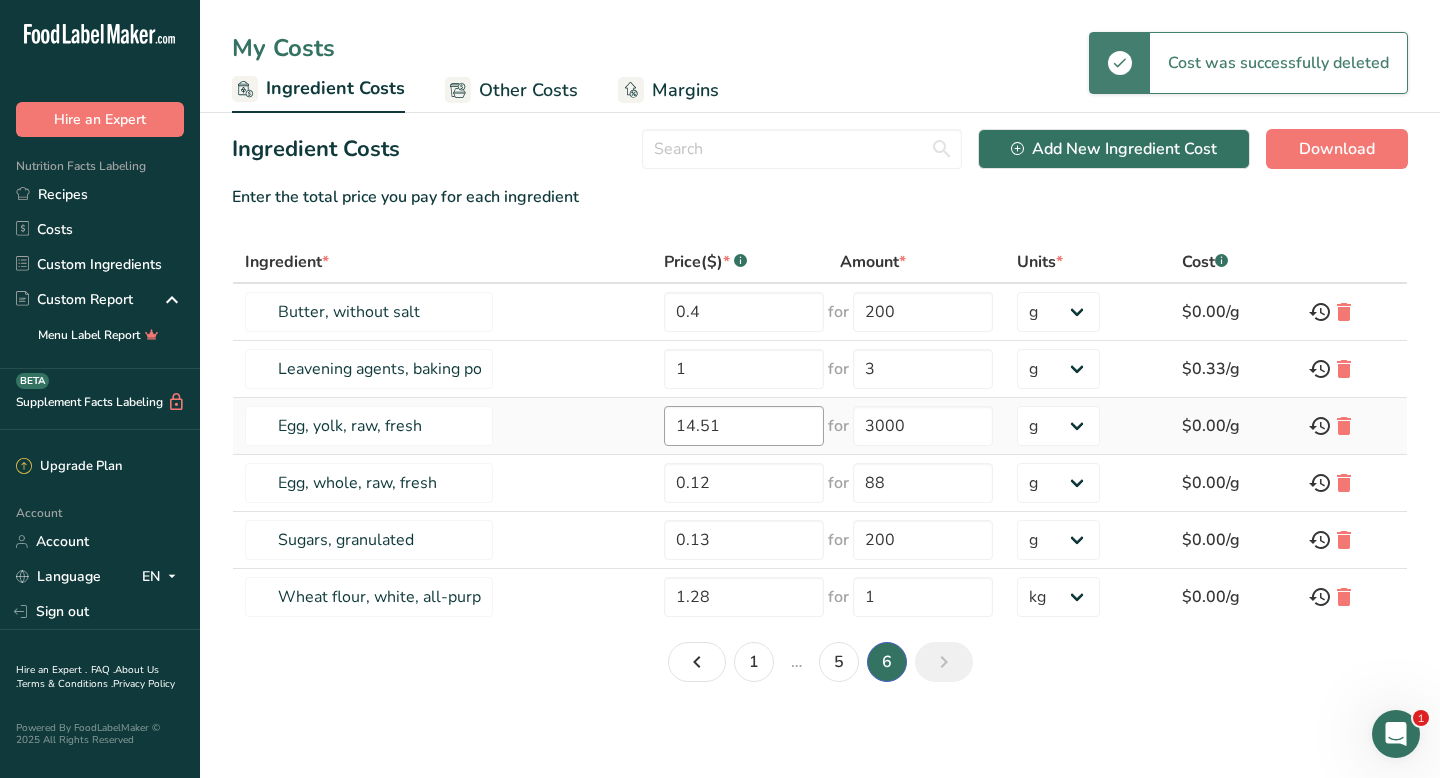 scroll, scrollTop: 2, scrollLeft: 0, axis: vertical 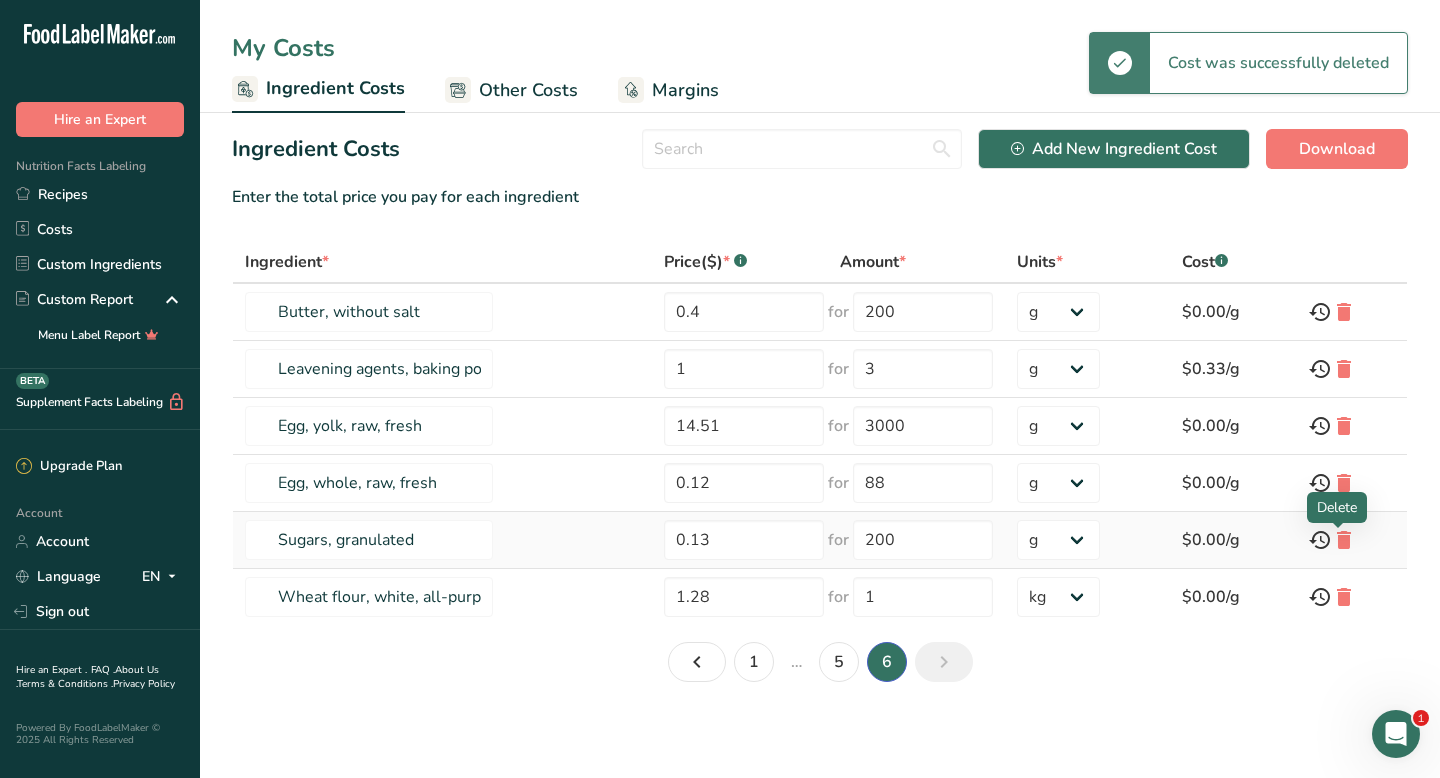 click at bounding box center [1344, 540] 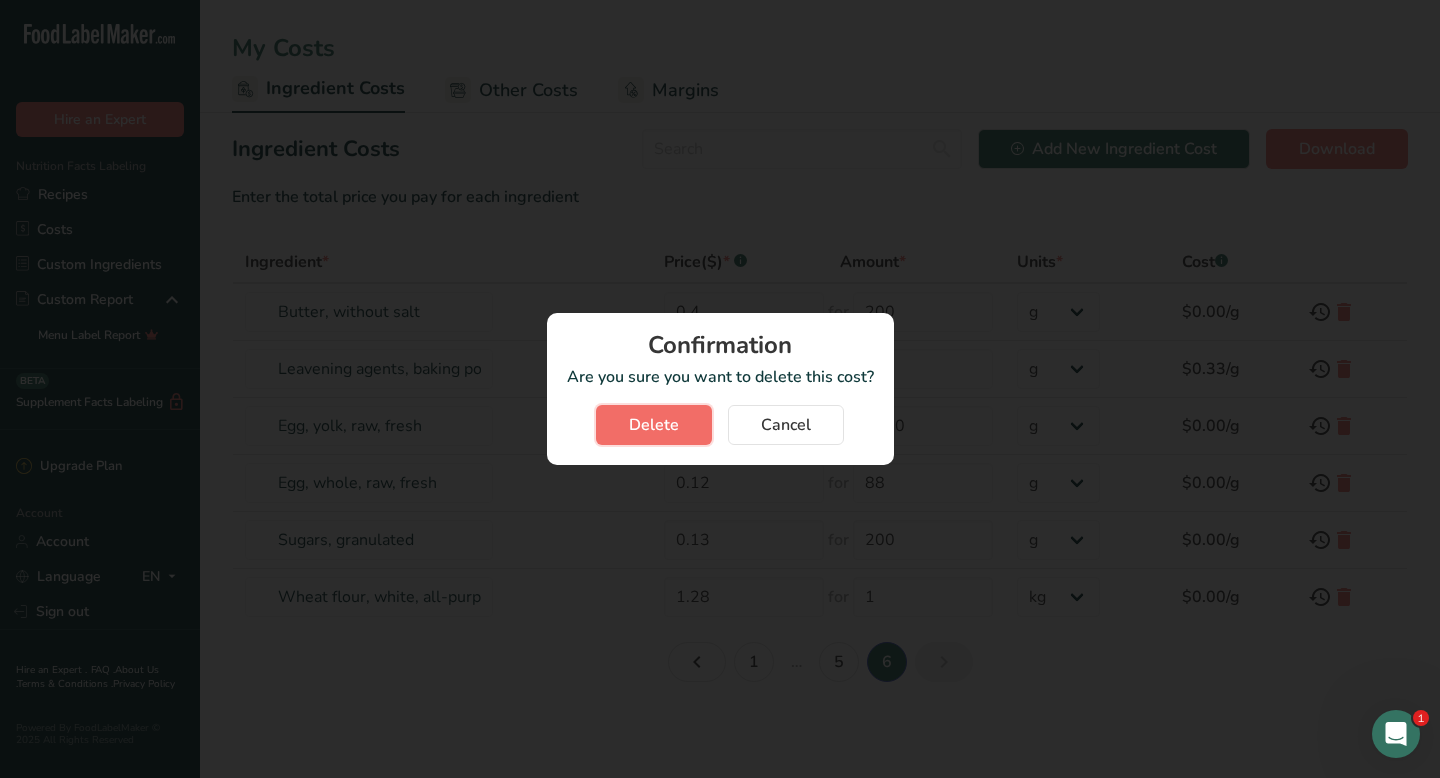 click on "Delete" at bounding box center [654, 425] 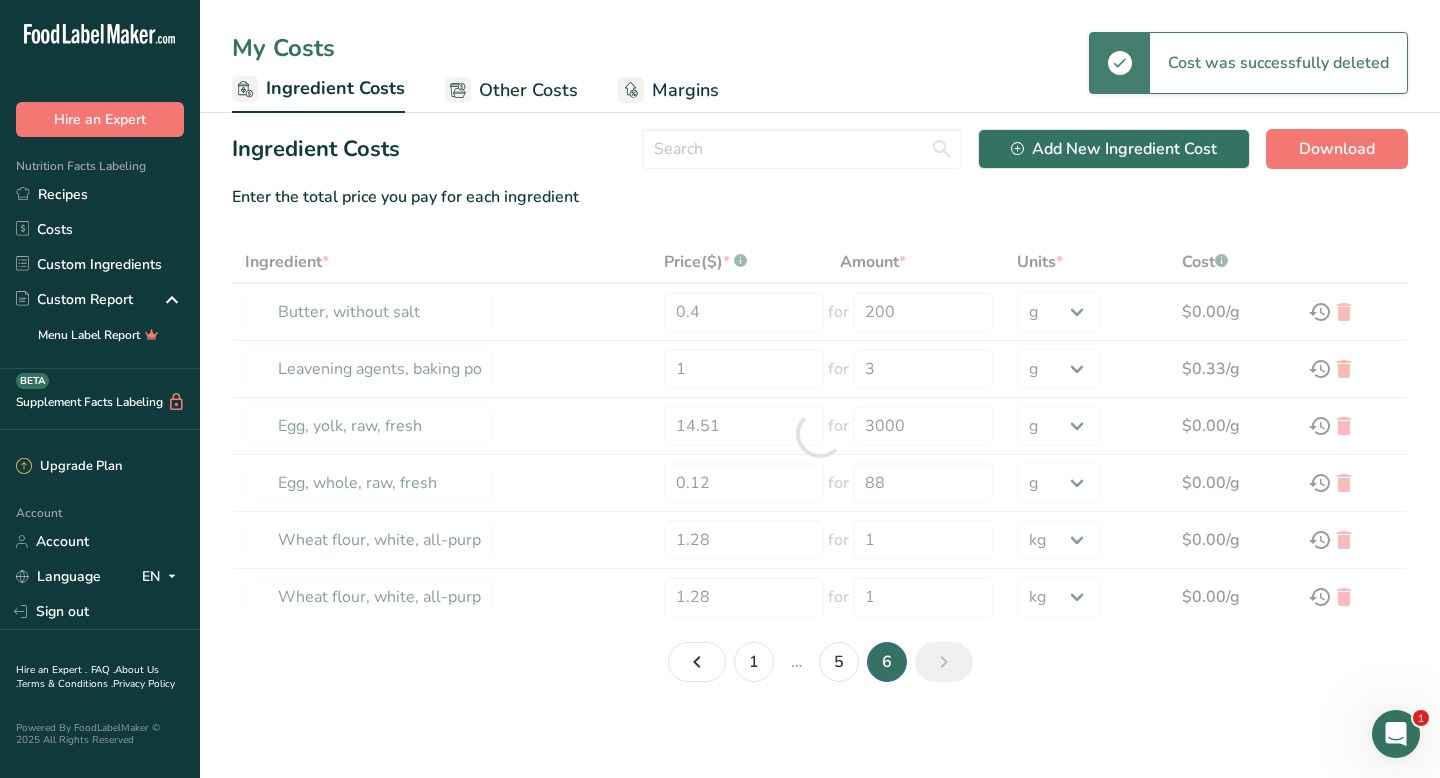 scroll, scrollTop: 0, scrollLeft: 0, axis: both 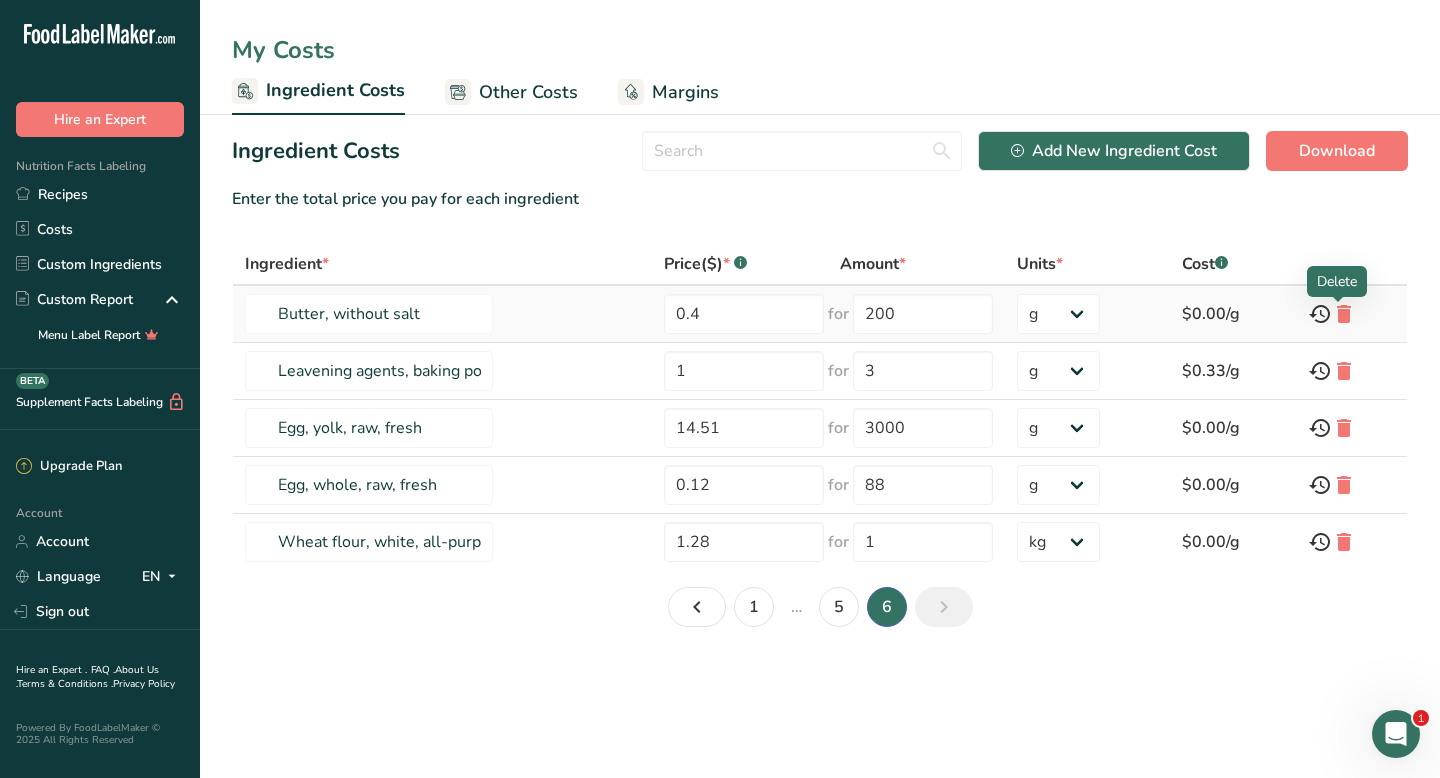 click at bounding box center (1344, 314) 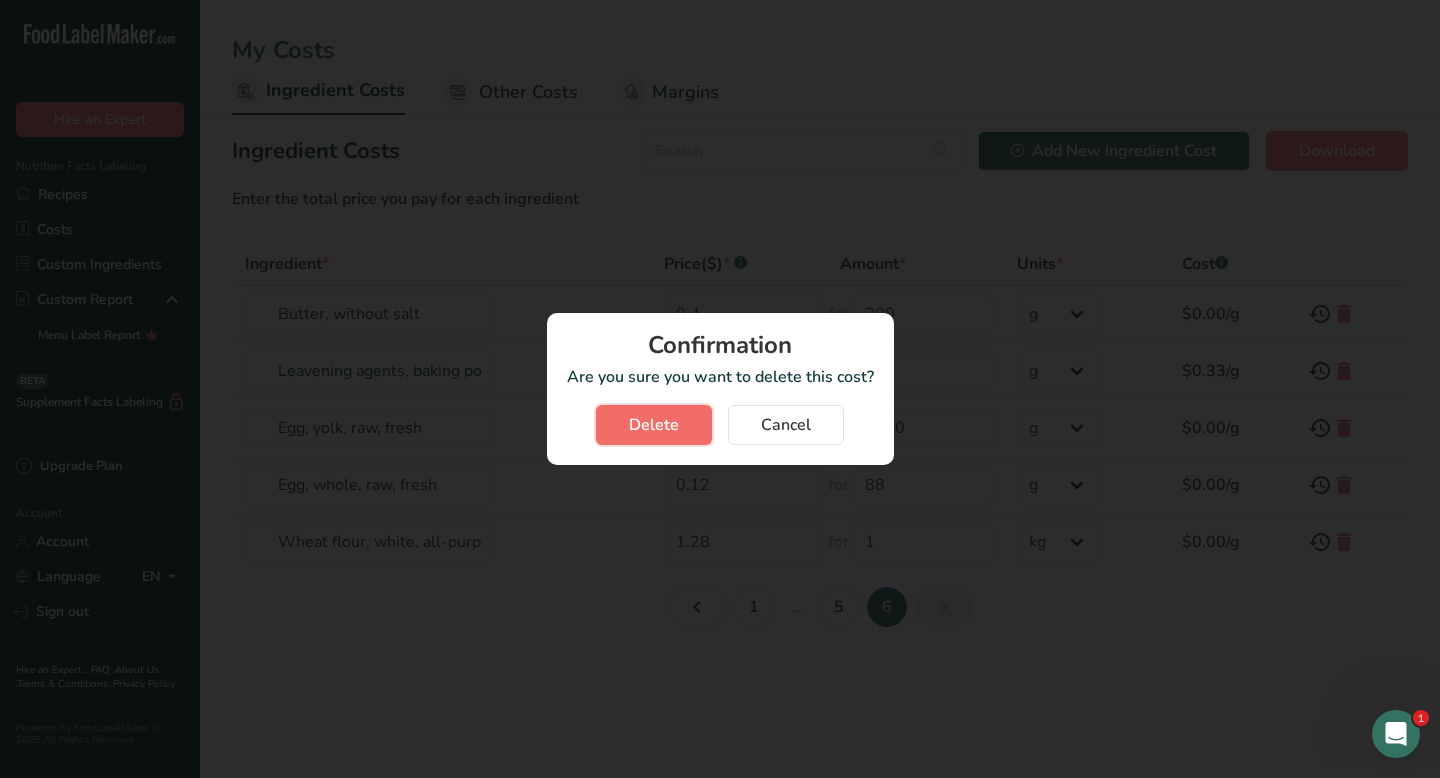 click on "Delete" at bounding box center (654, 425) 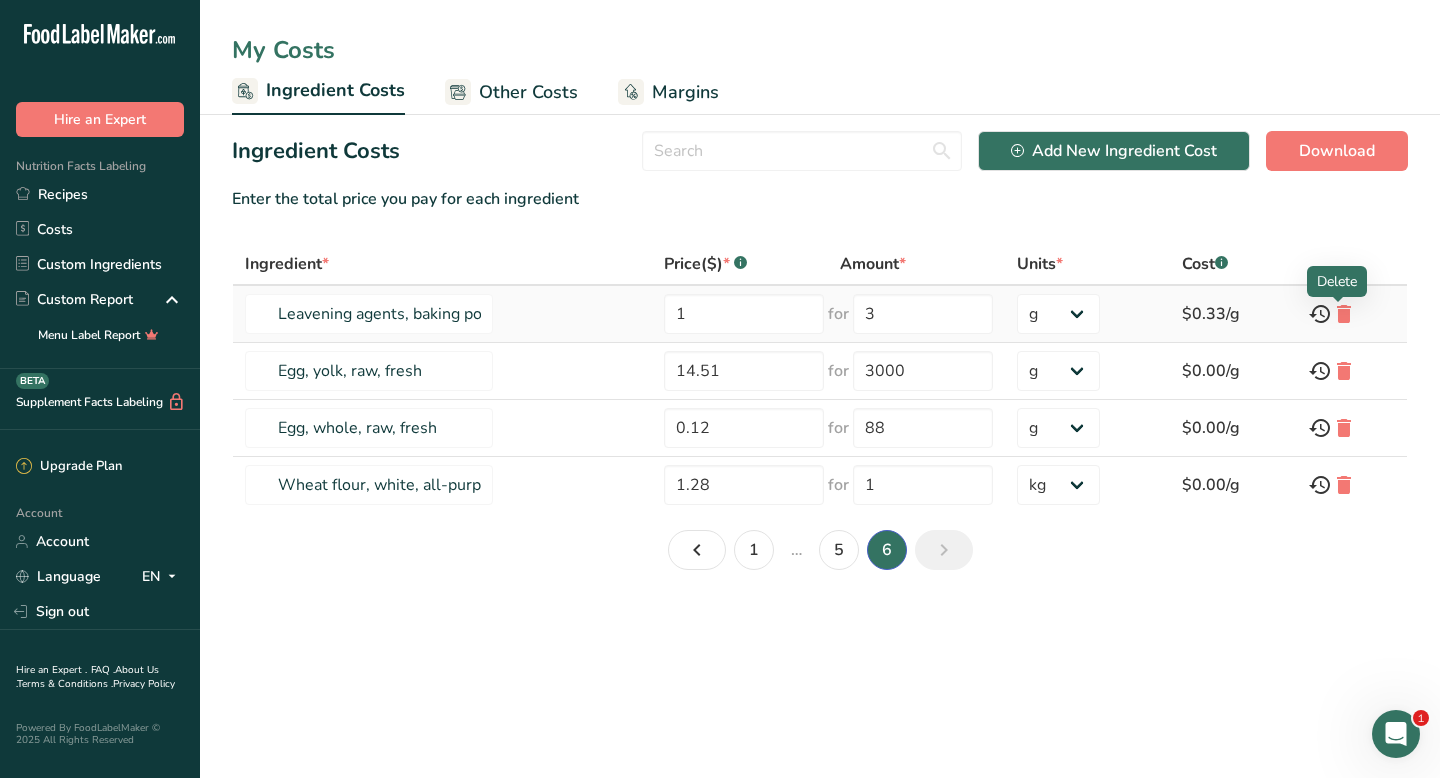 click at bounding box center [1344, 314] 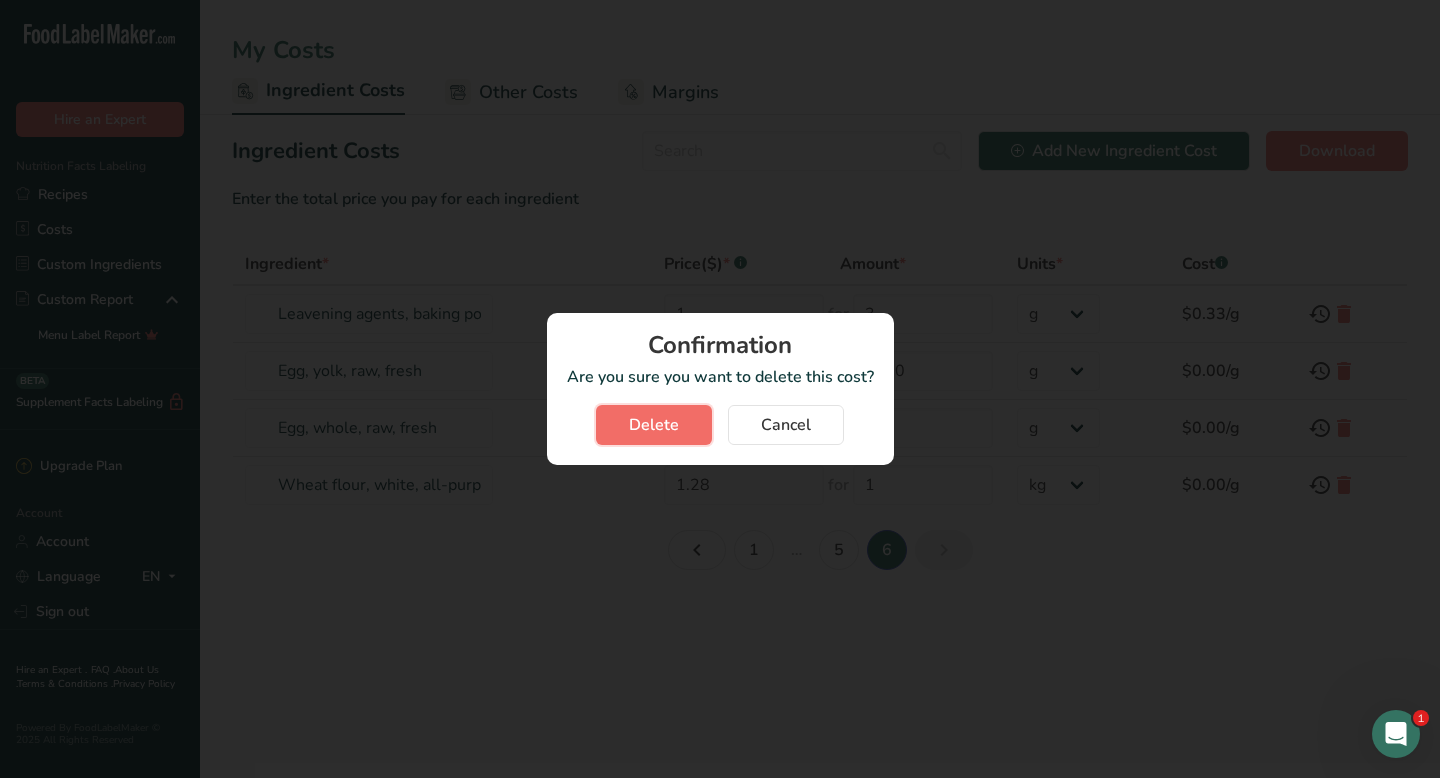 click on "Delete" at bounding box center (654, 425) 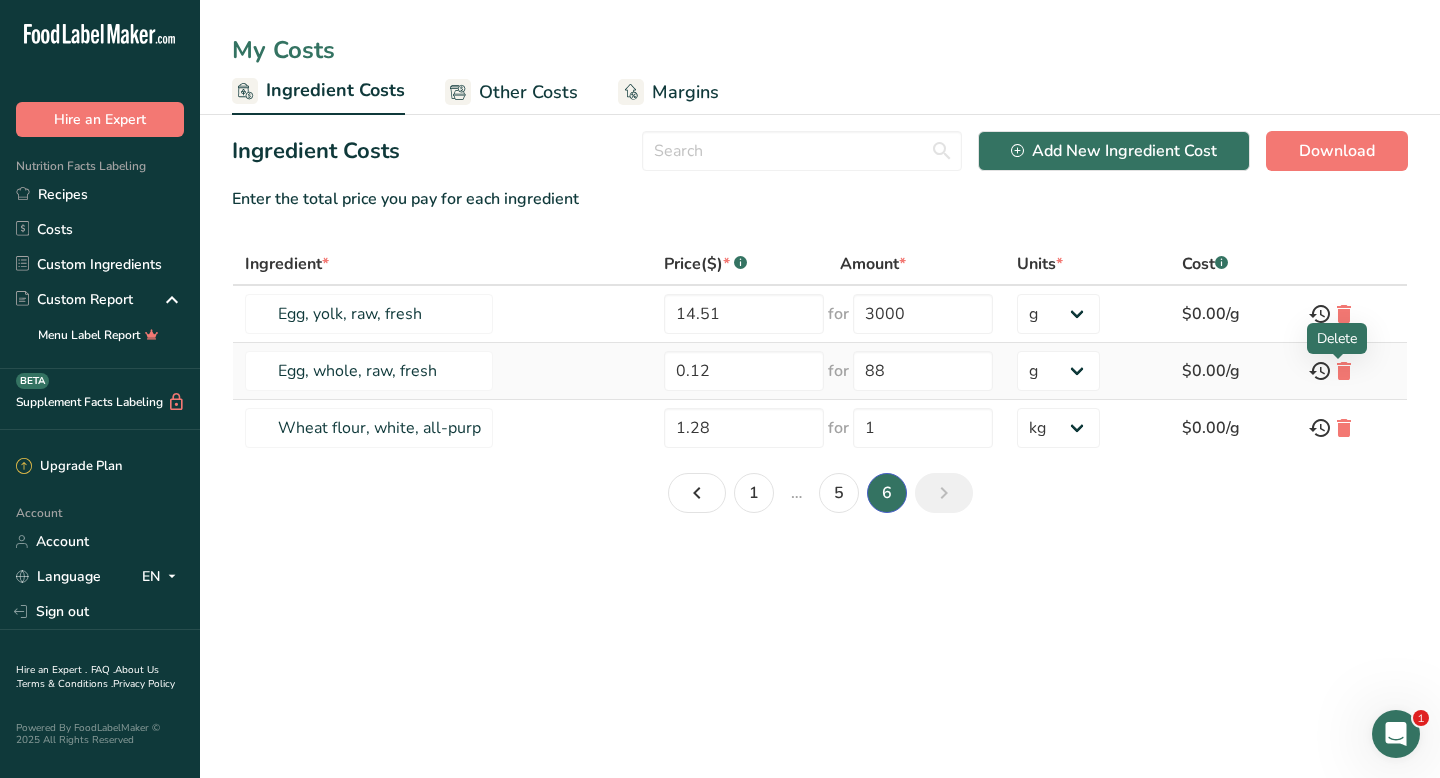 click at bounding box center [1344, 371] 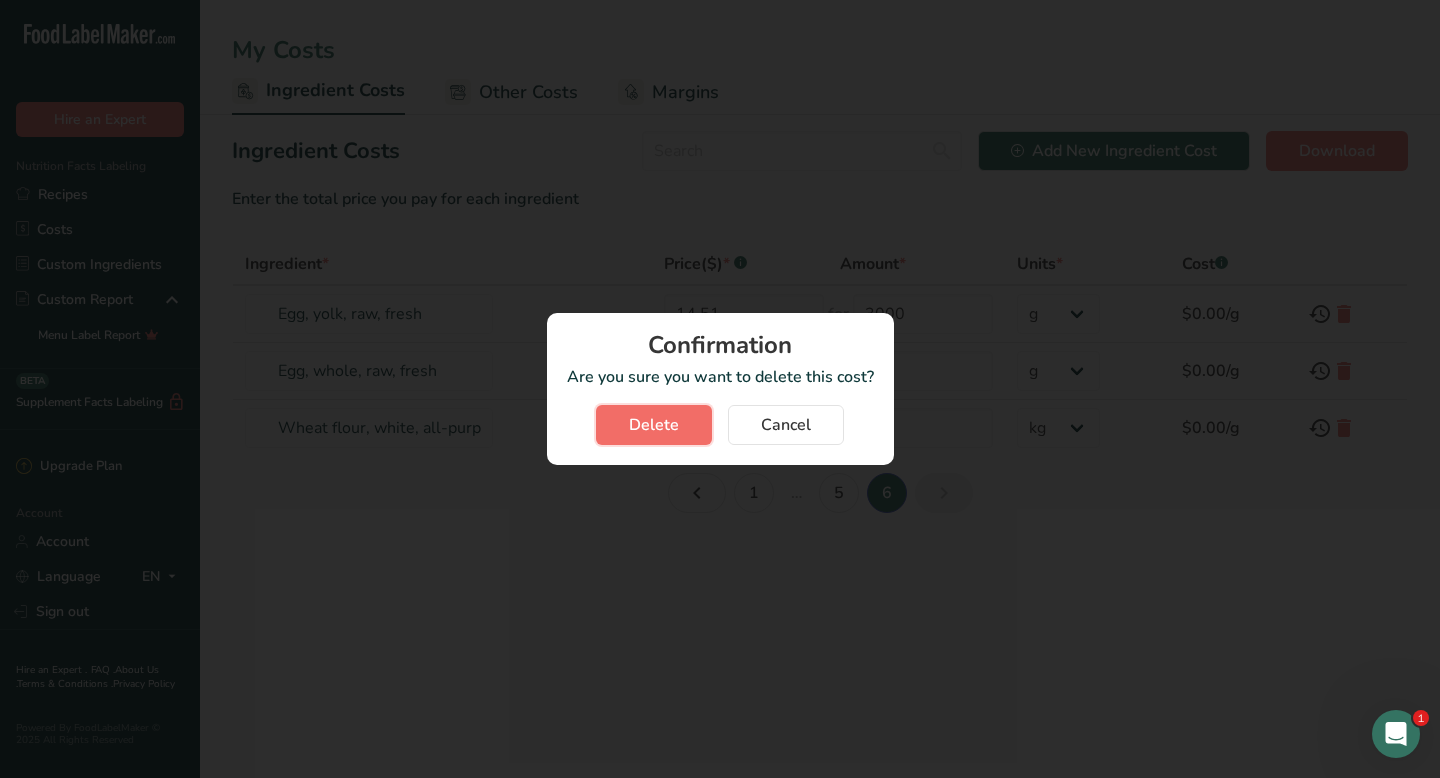 click on "Delete" at bounding box center (654, 425) 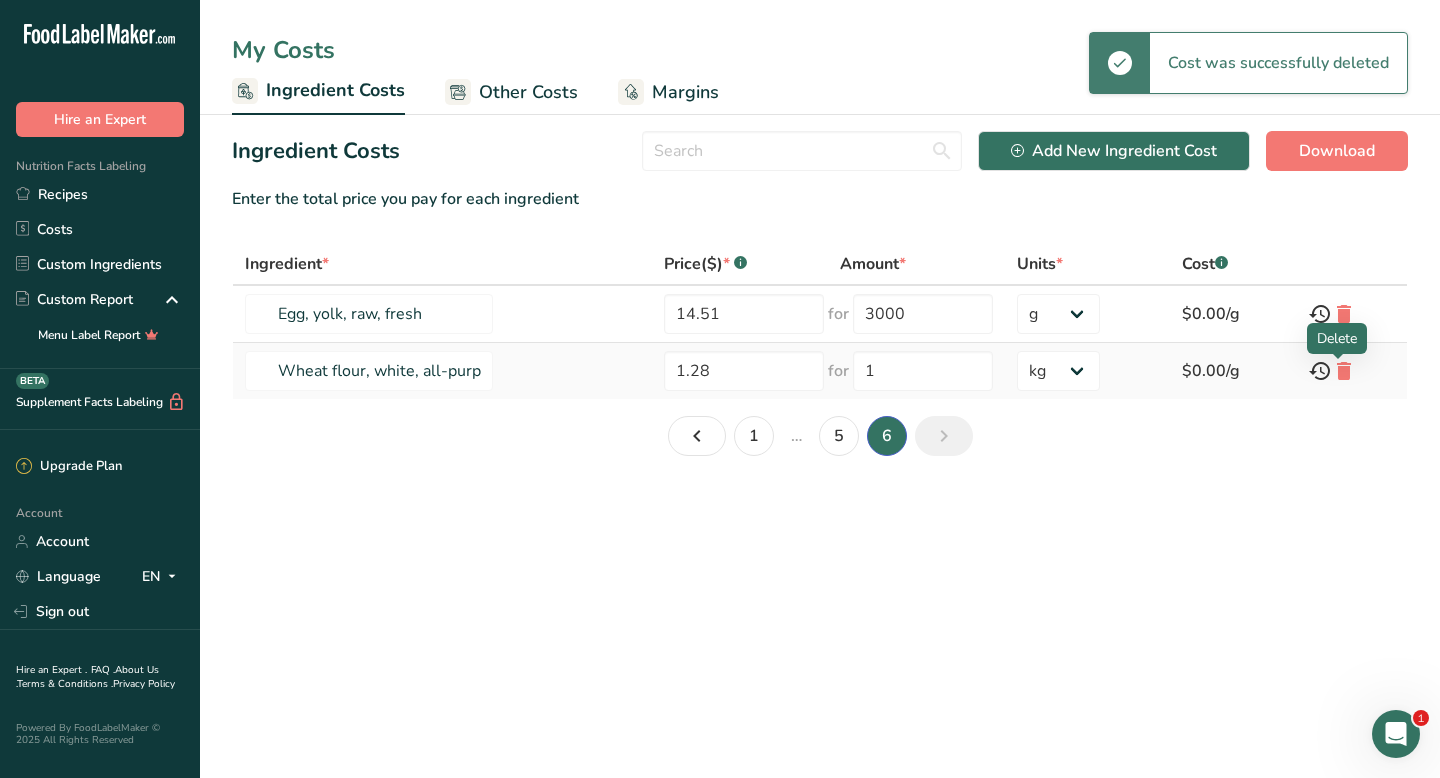click at bounding box center [1344, 371] 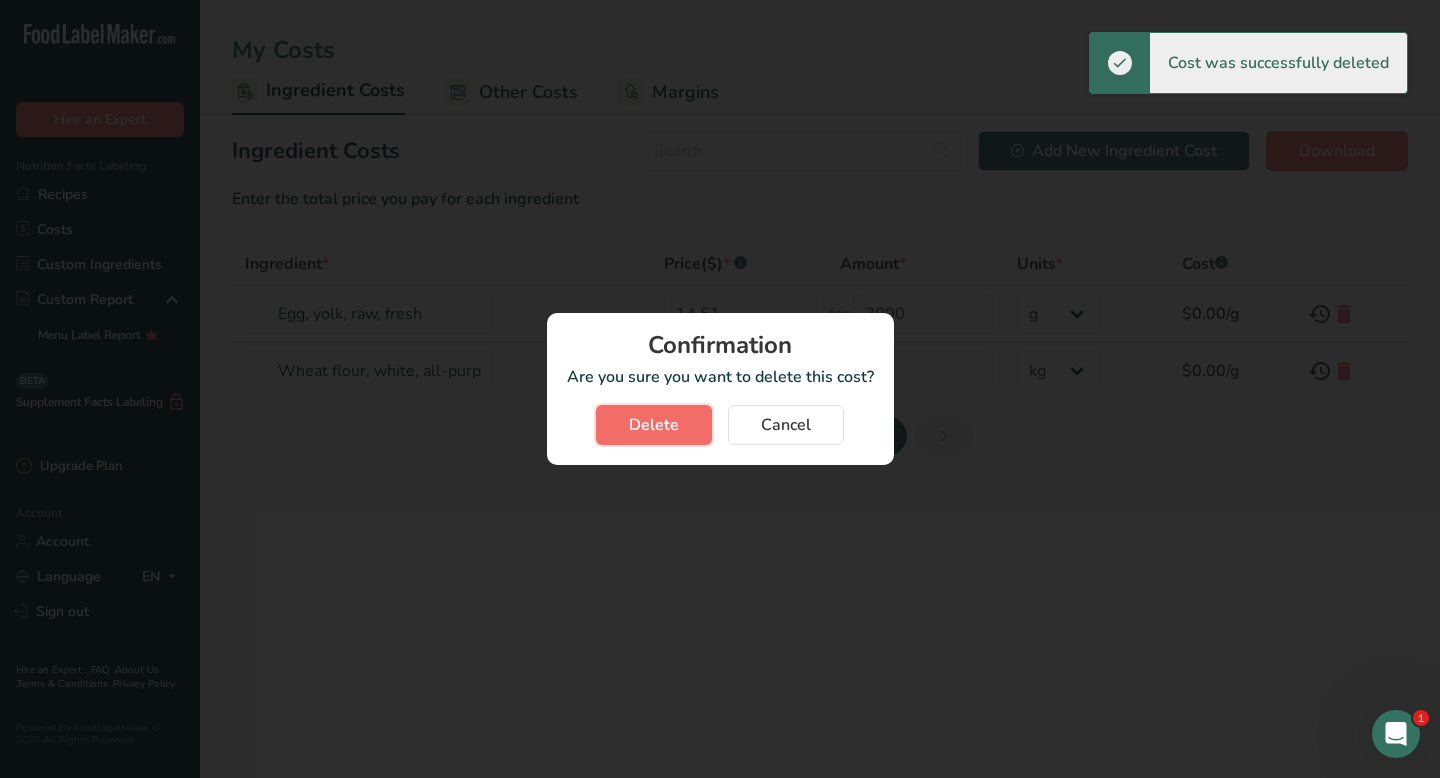 click on "Delete" at bounding box center [654, 425] 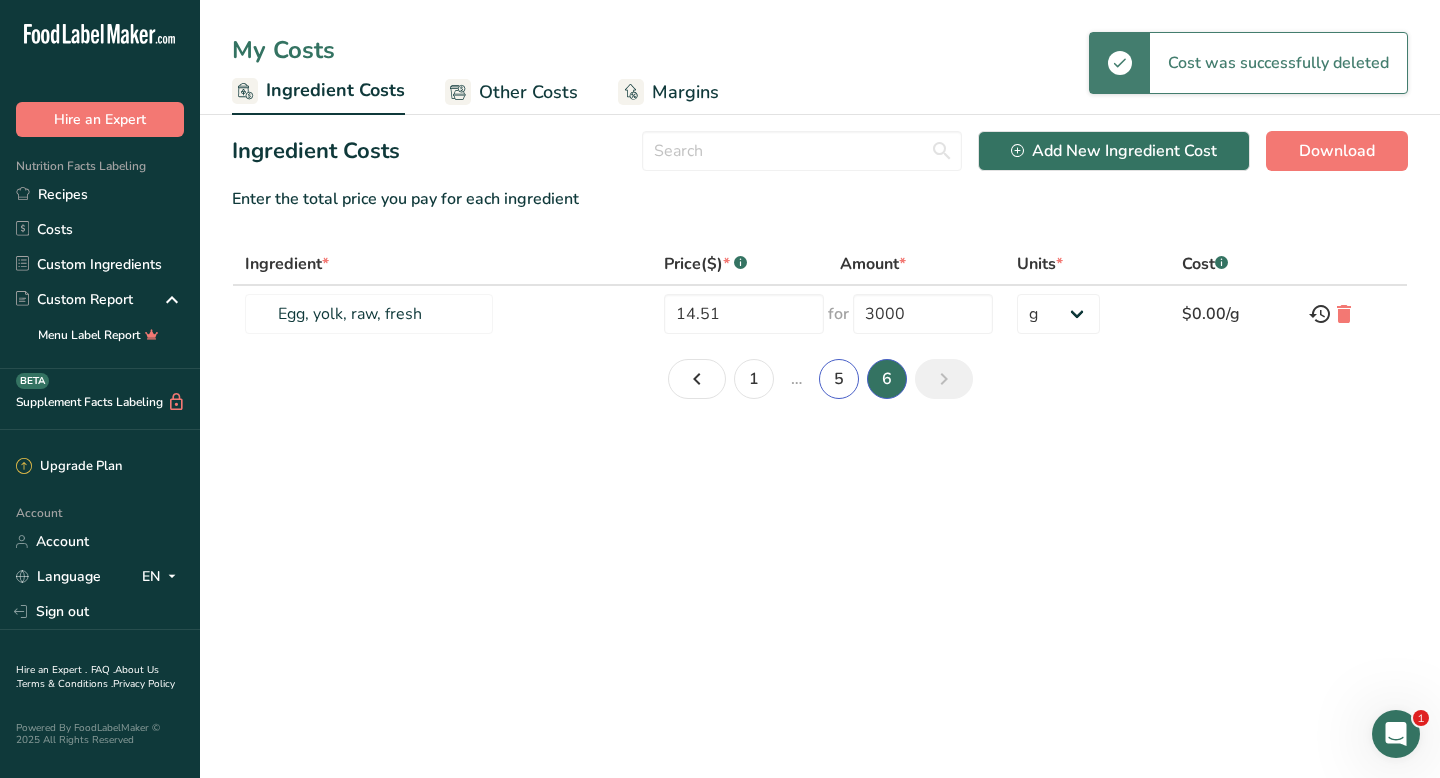click on "5" at bounding box center (839, 379) 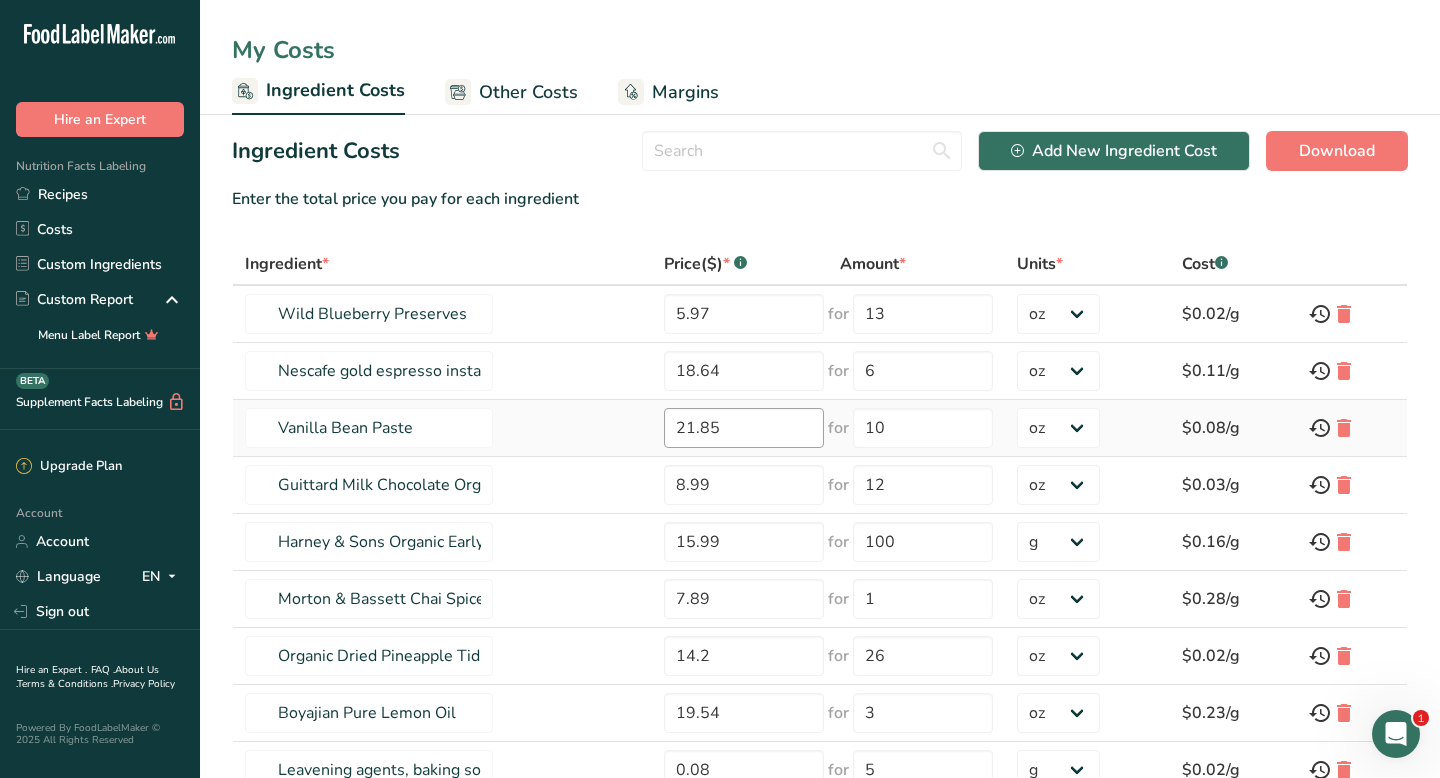 scroll, scrollTop: 230, scrollLeft: 0, axis: vertical 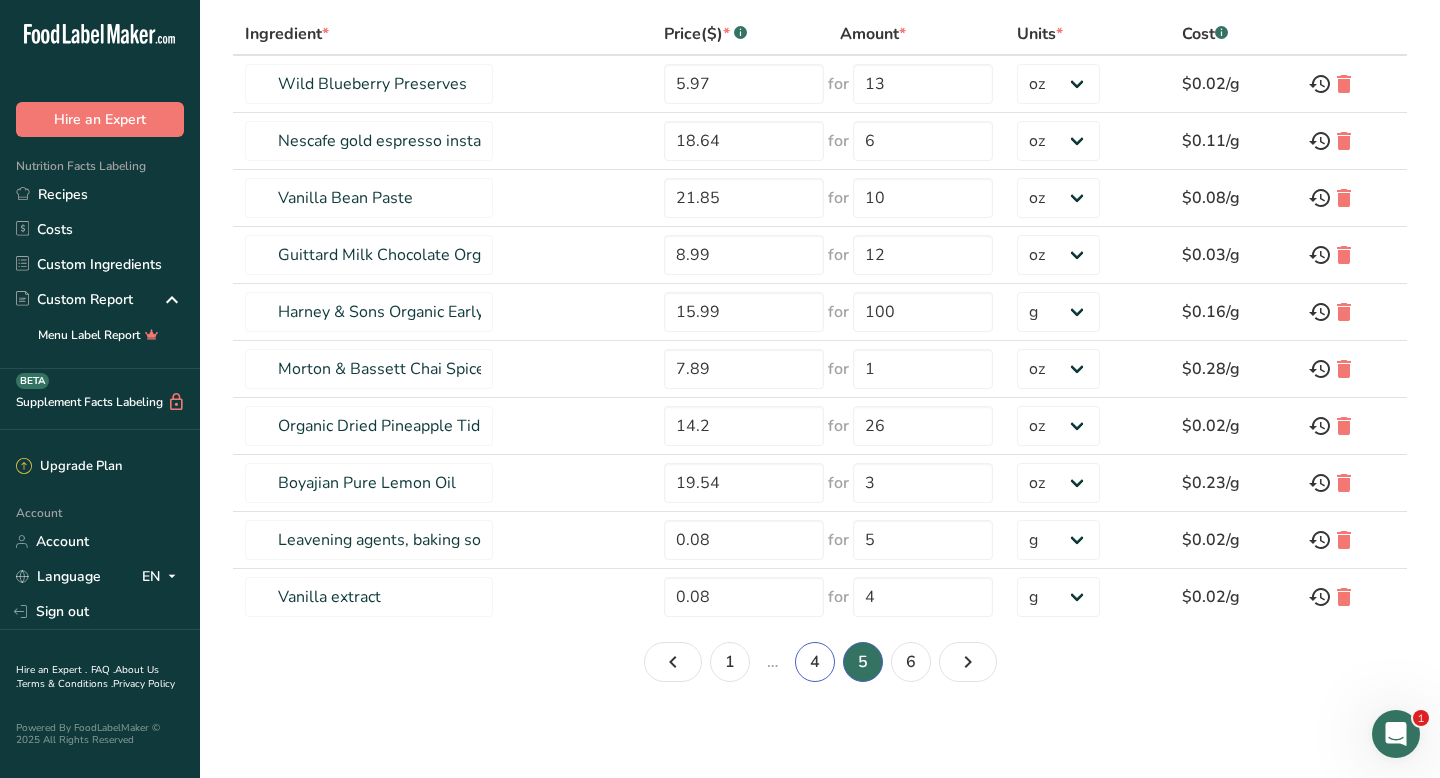 click on "4" at bounding box center [815, 662] 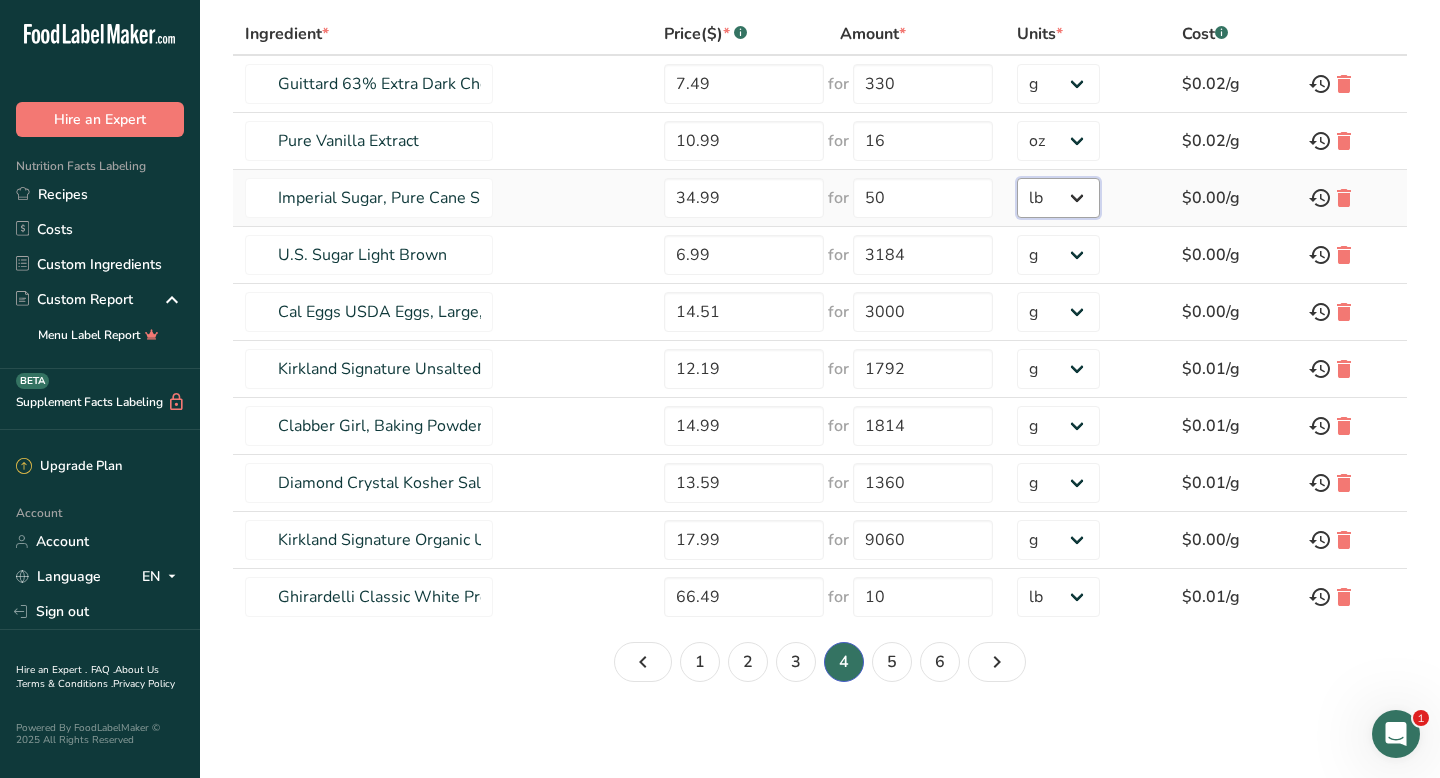 click on "g
kg
mg
mcg
lb
oz" at bounding box center (1058, 198) 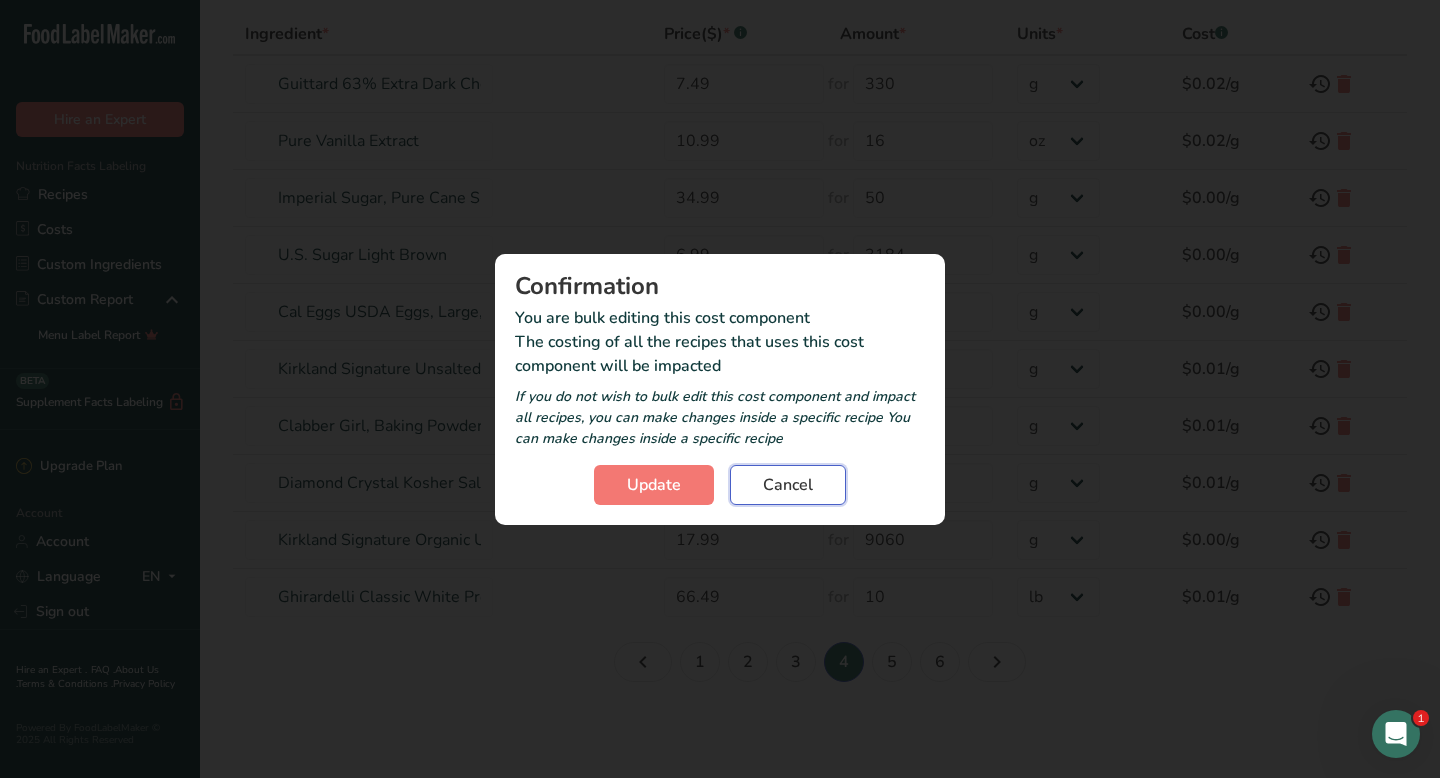 click on "Cancel" at bounding box center [788, 485] 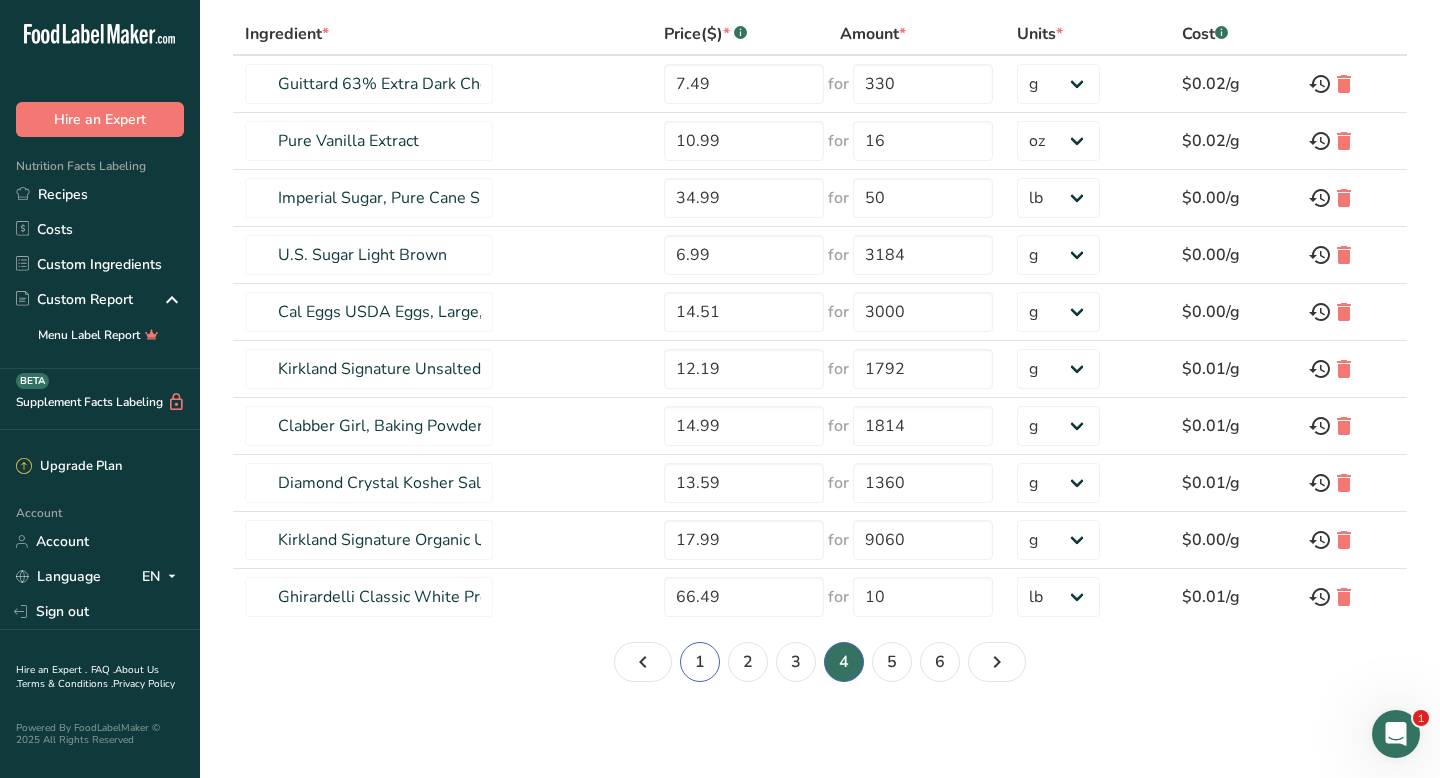 click on "1" at bounding box center [700, 662] 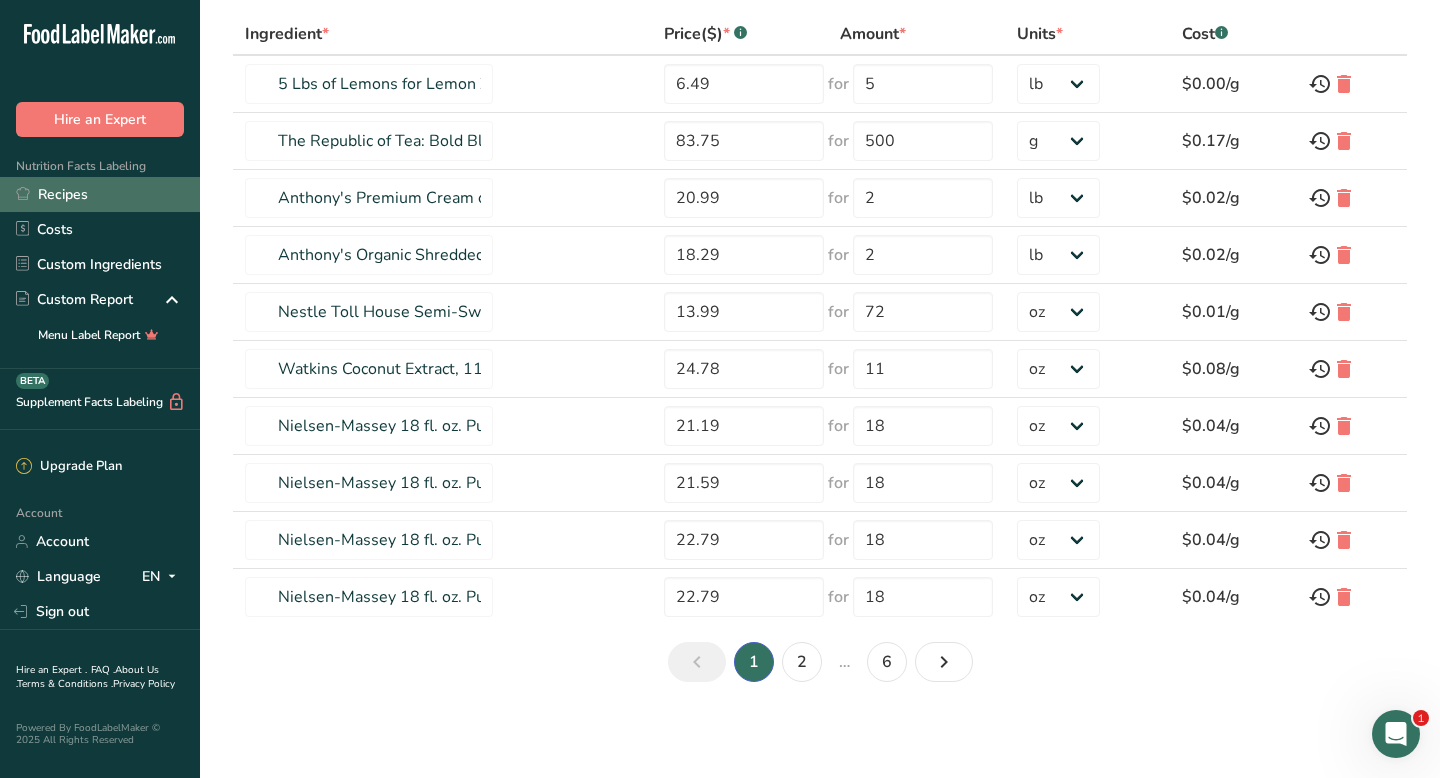 click on "Recipes" at bounding box center [100, 194] 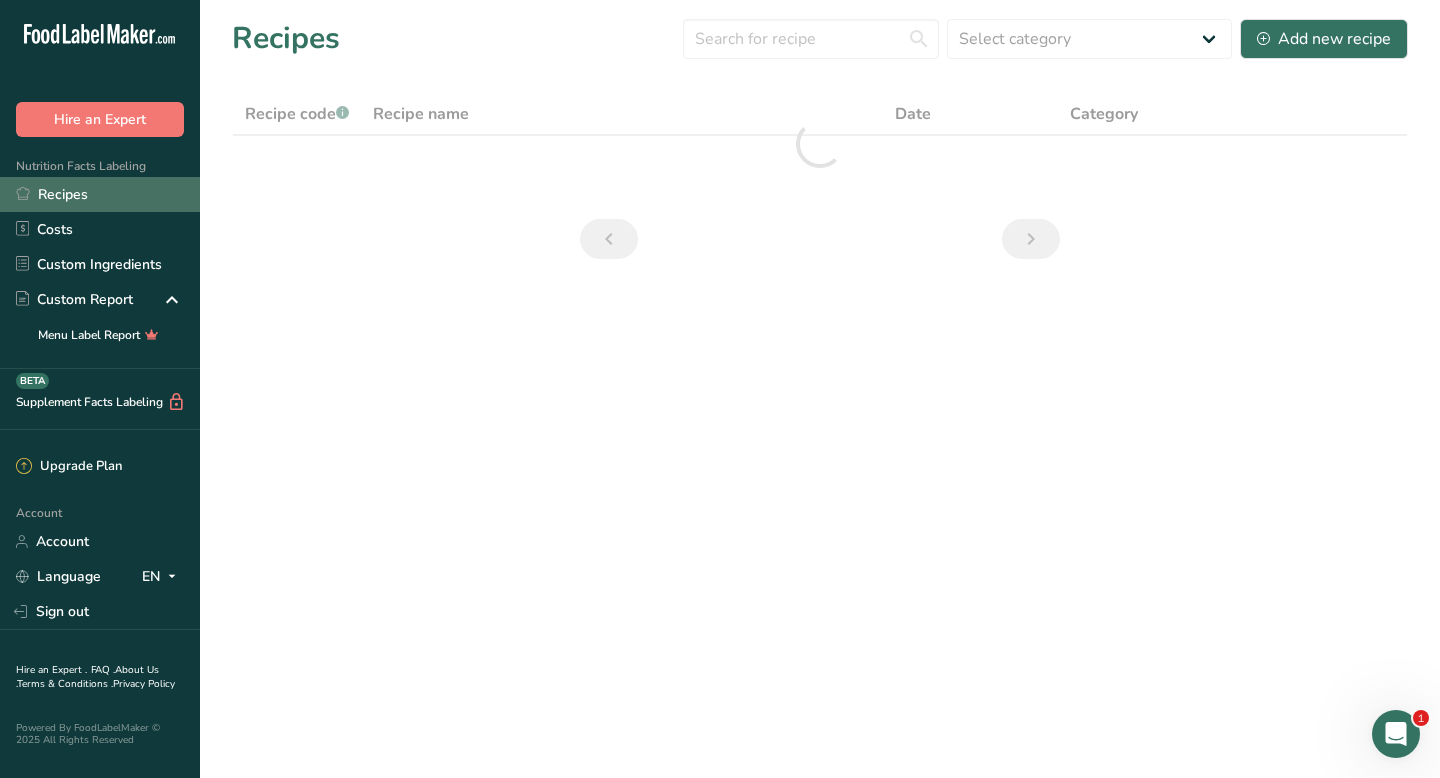 scroll, scrollTop: 0, scrollLeft: 0, axis: both 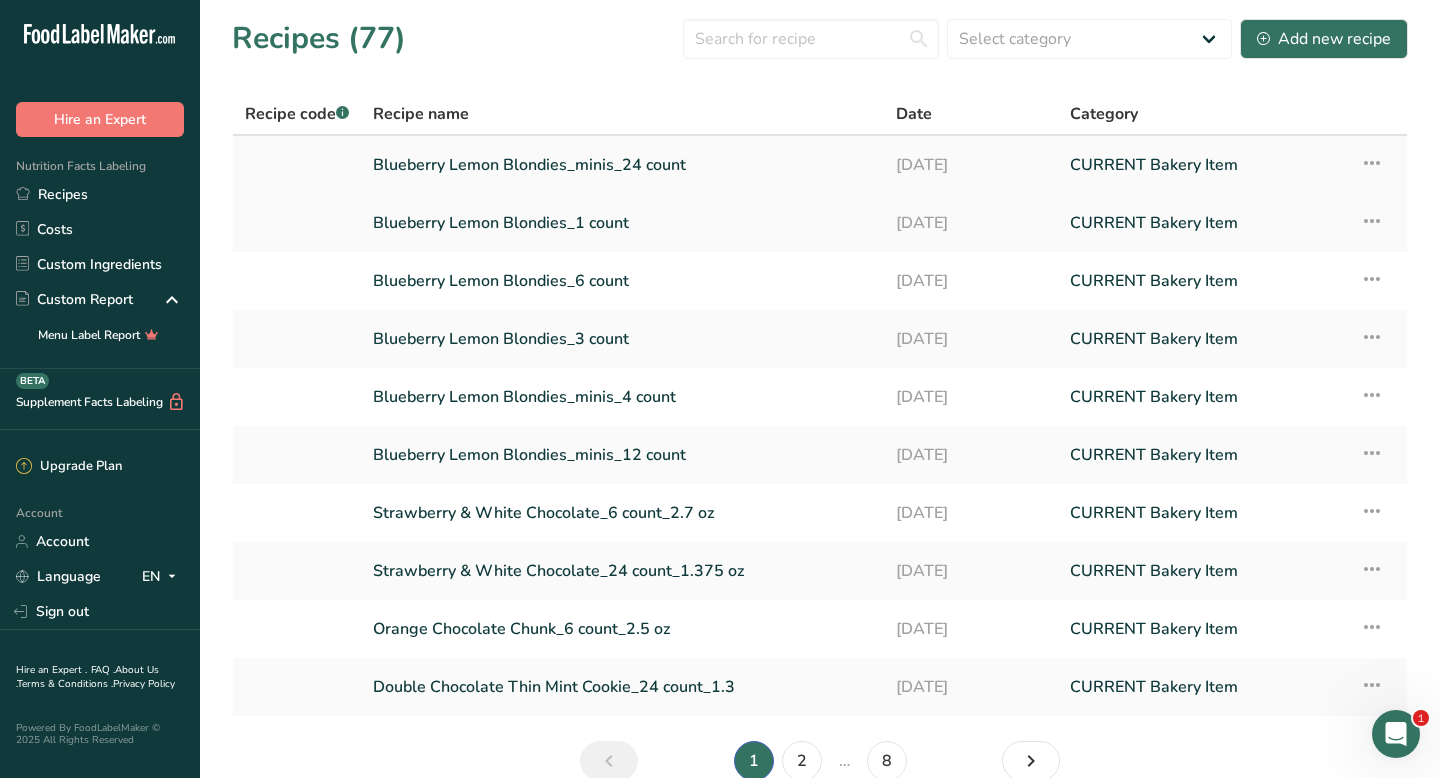 click on "Blueberry Lemon Blondies_minis_24 count" at bounding box center [622, 165] 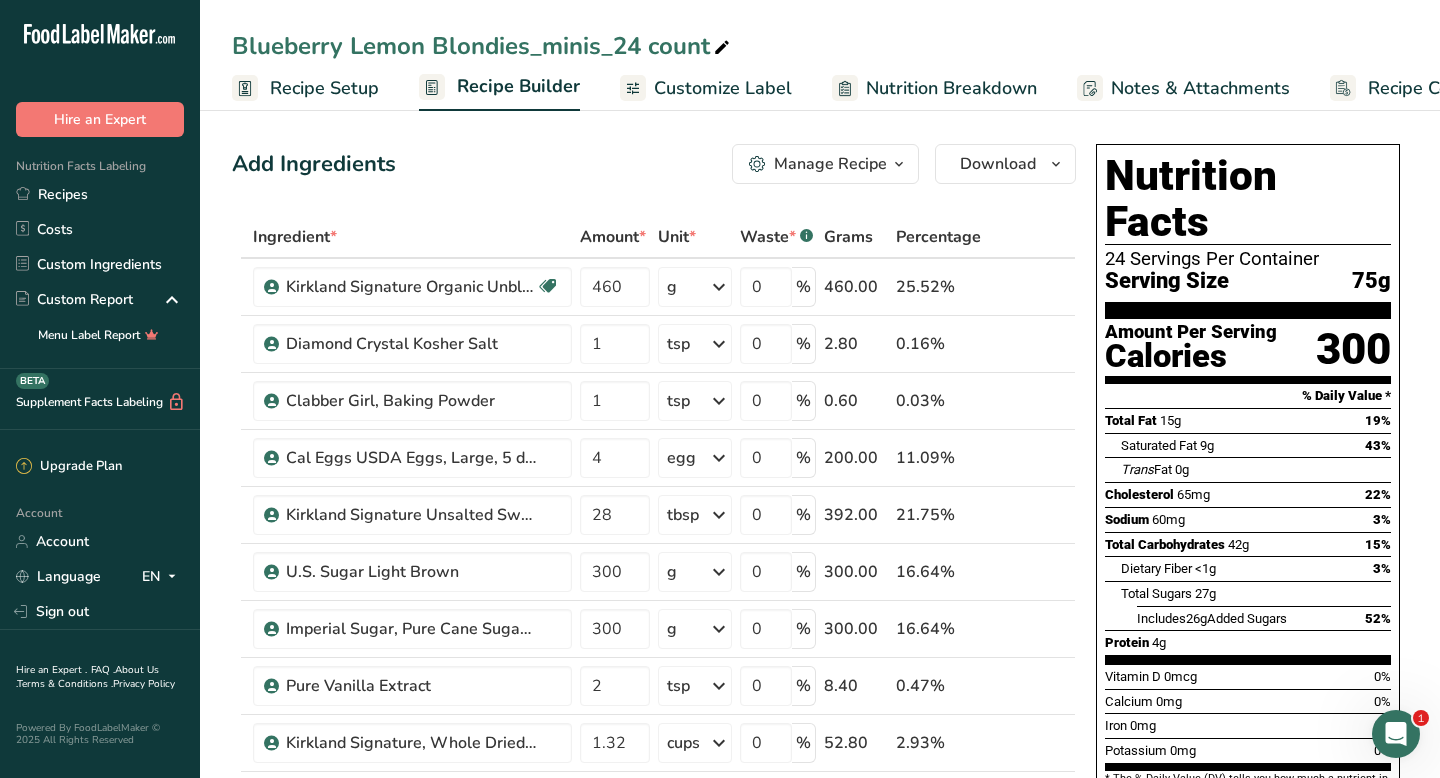 scroll, scrollTop: 0, scrollLeft: 81, axis: horizontal 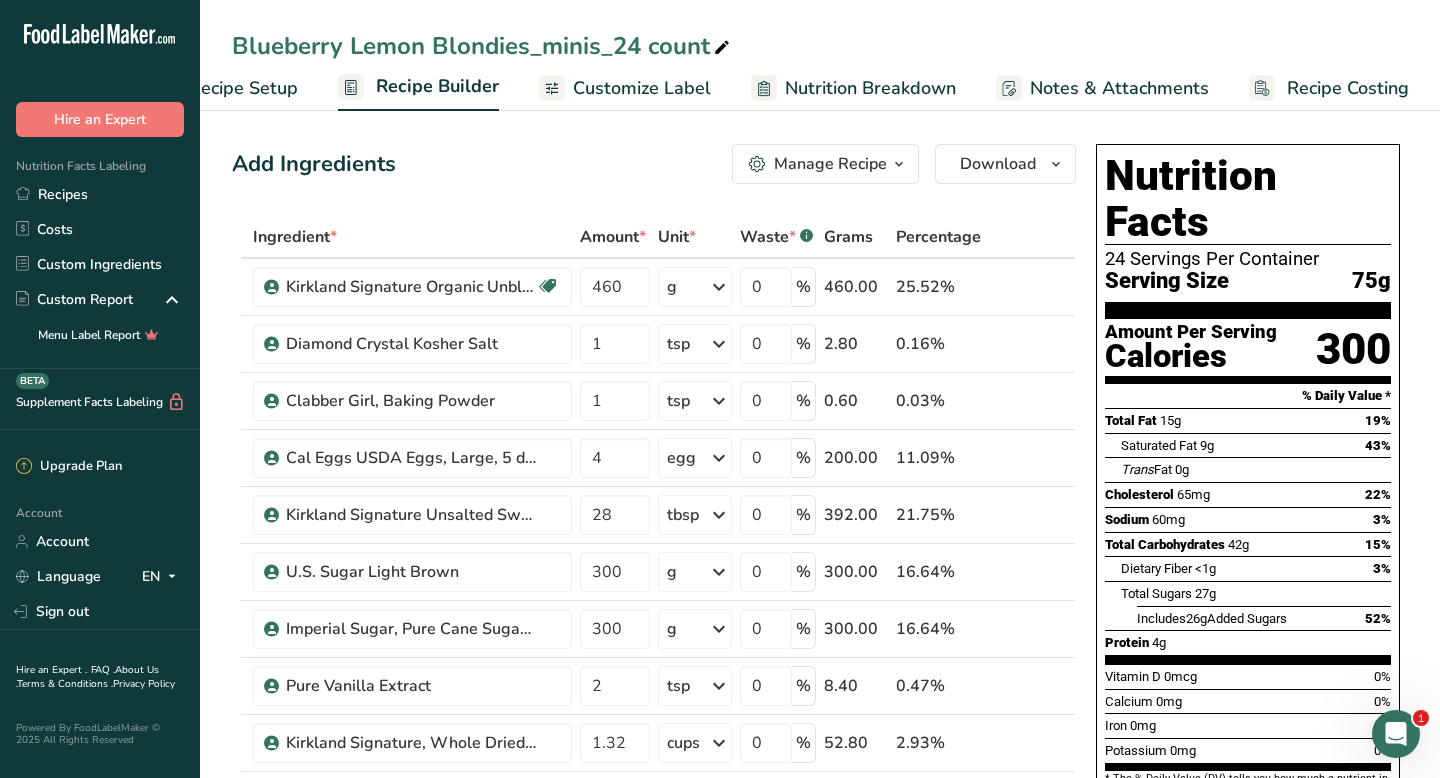 click on "Recipe Costing" at bounding box center [1348, 88] 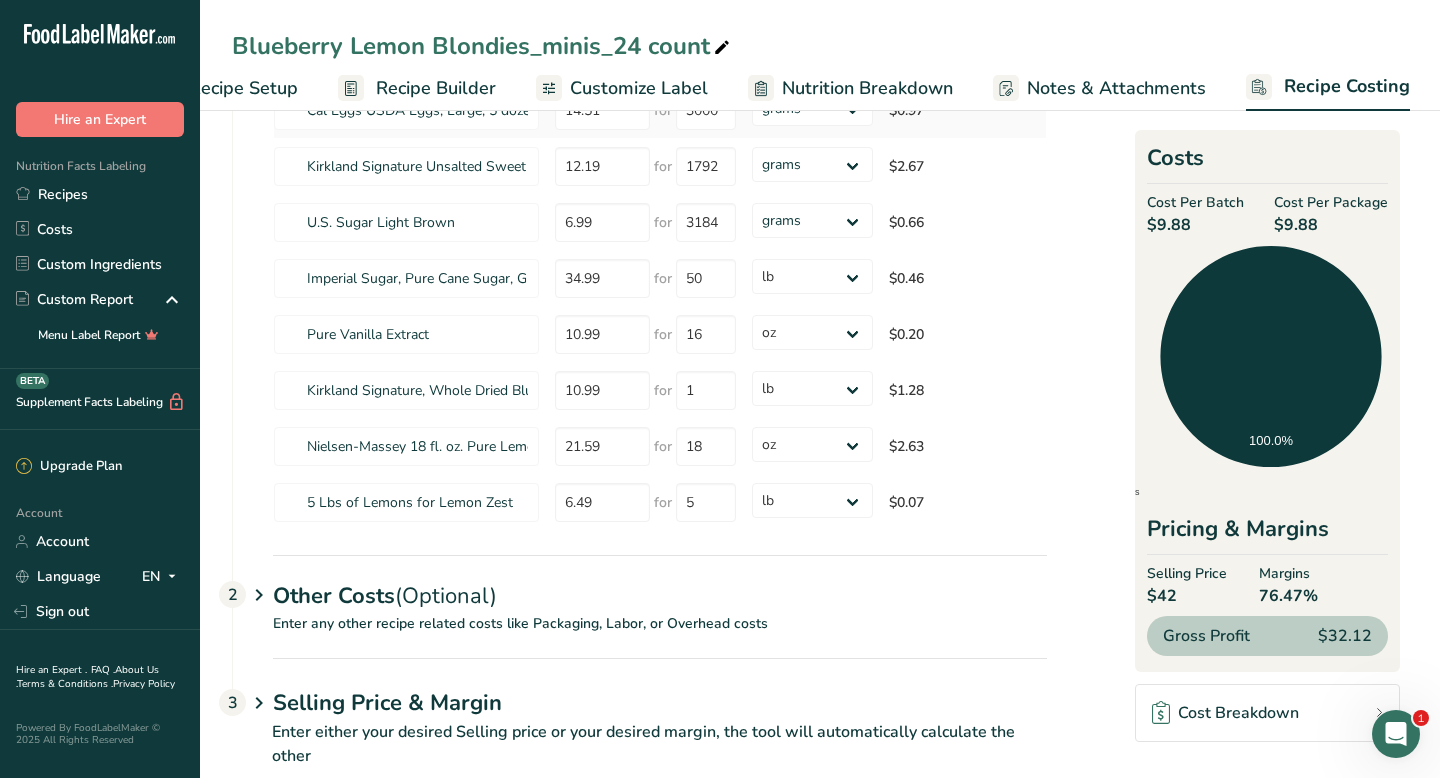 scroll, scrollTop: 428, scrollLeft: 0, axis: vertical 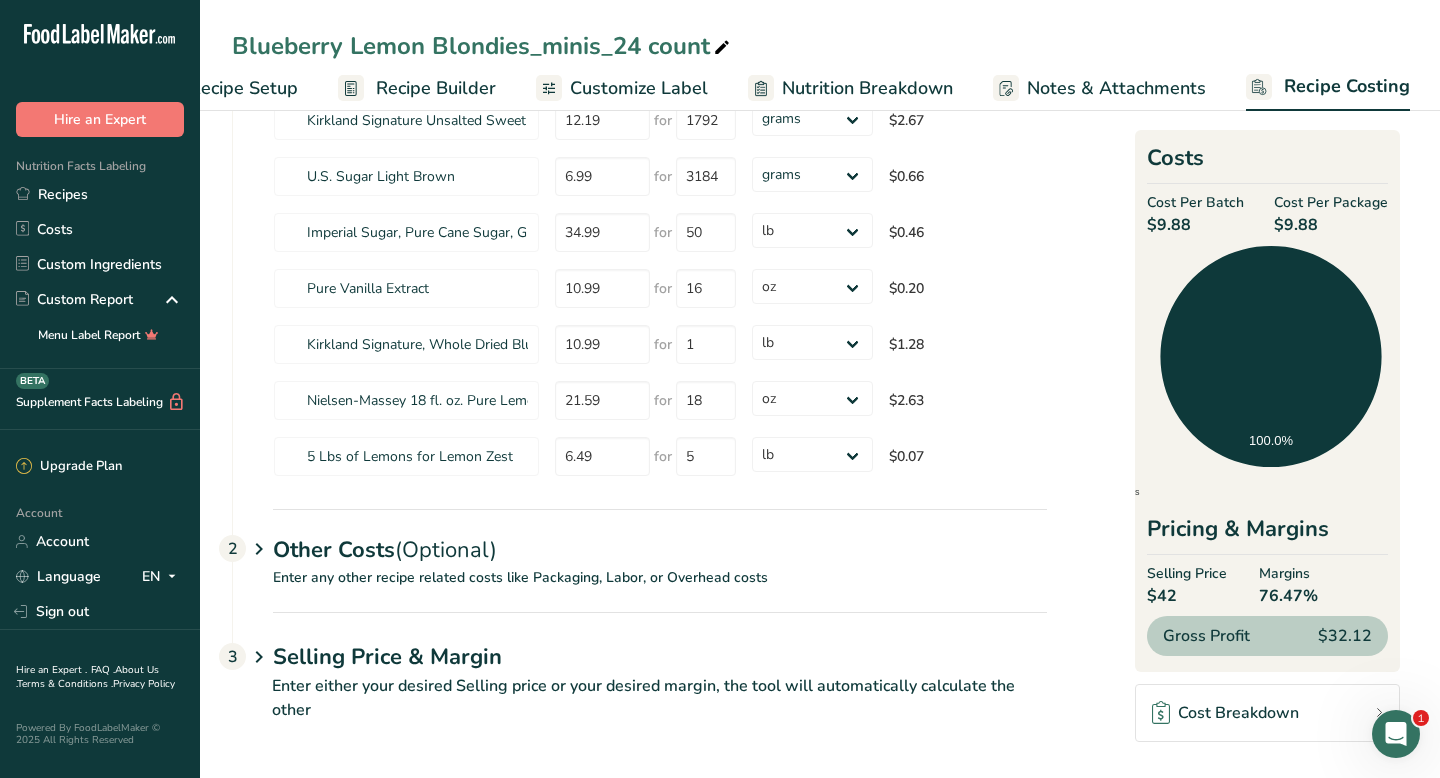 click on "(Optional)" at bounding box center (446, 550) 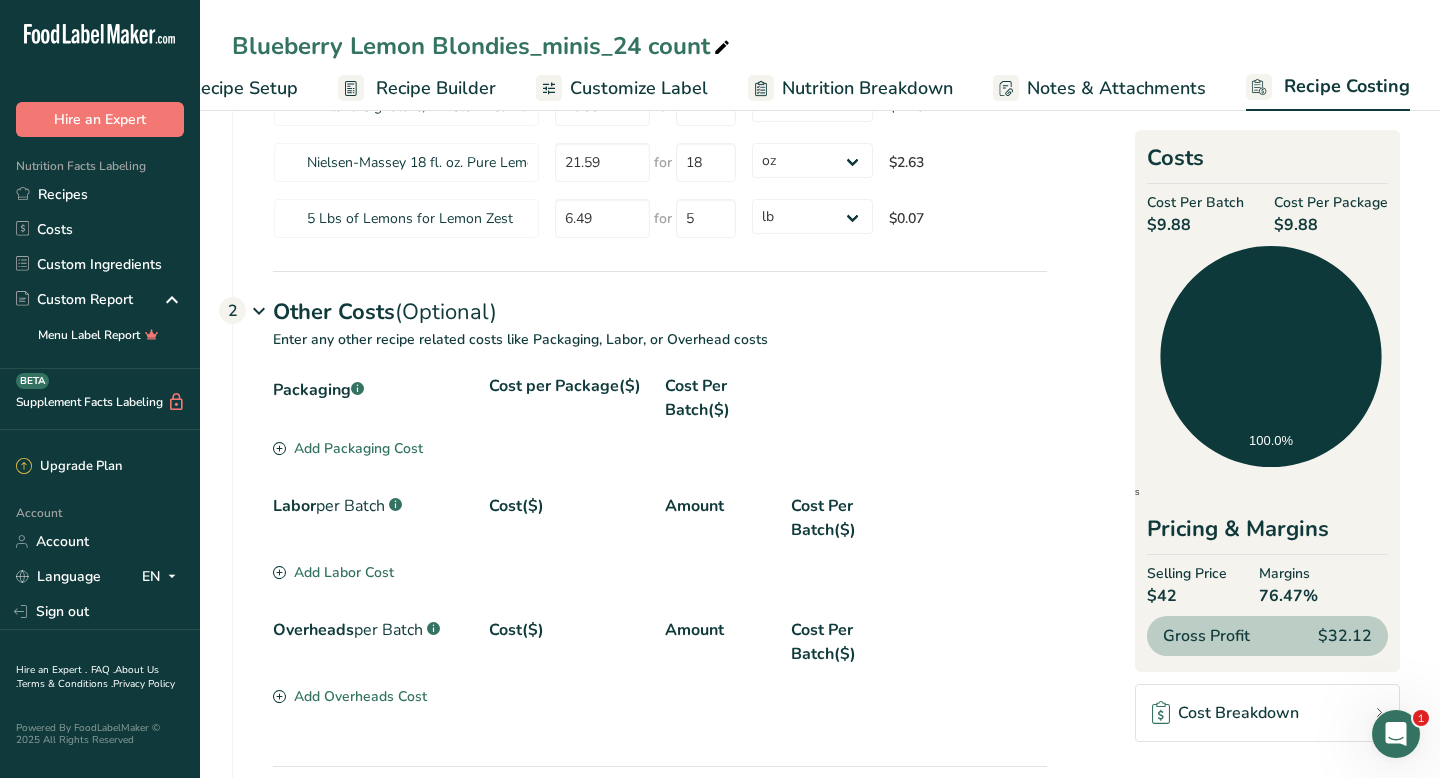 scroll, scrollTop: 670, scrollLeft: 0, axis: vertical 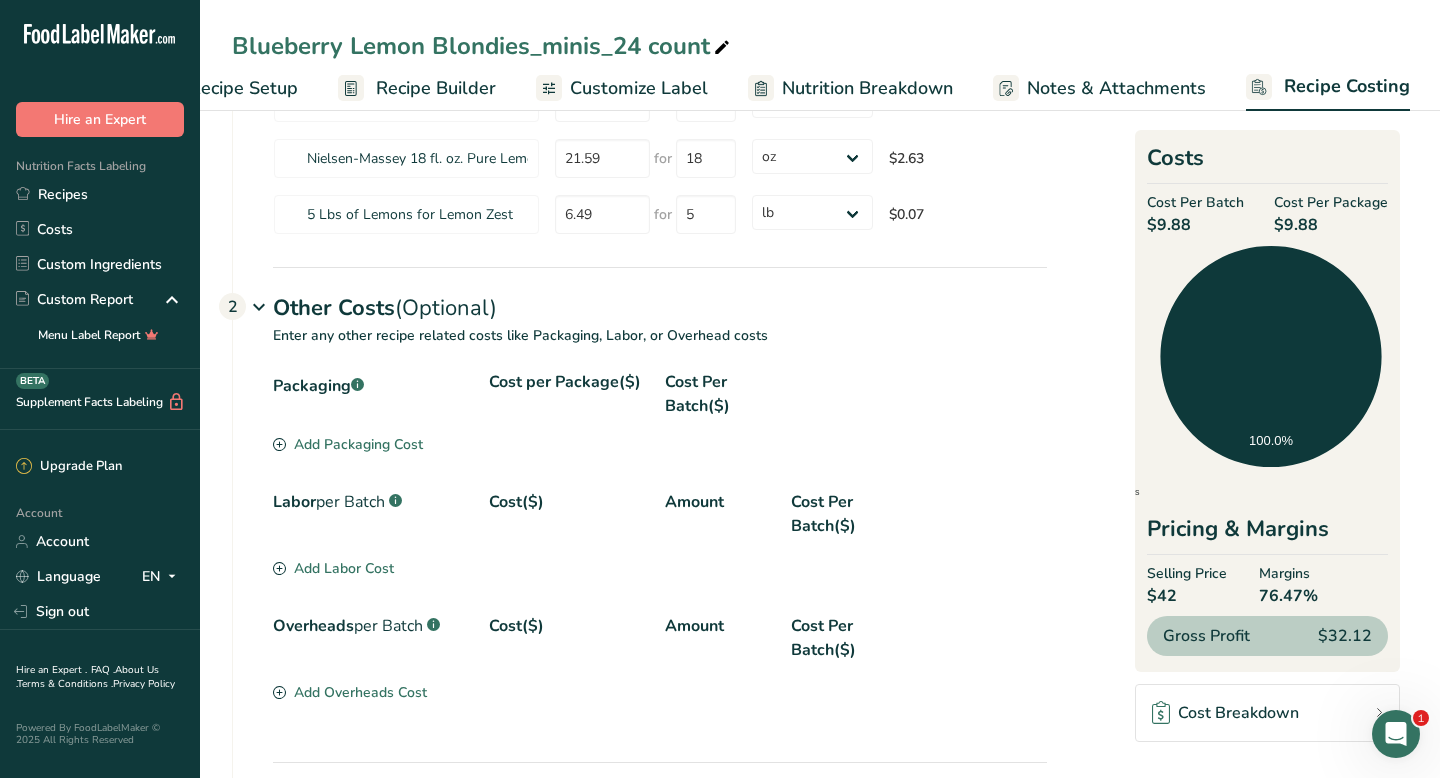 click on "Add Packaging Cost" at bounding box center [348, 444] 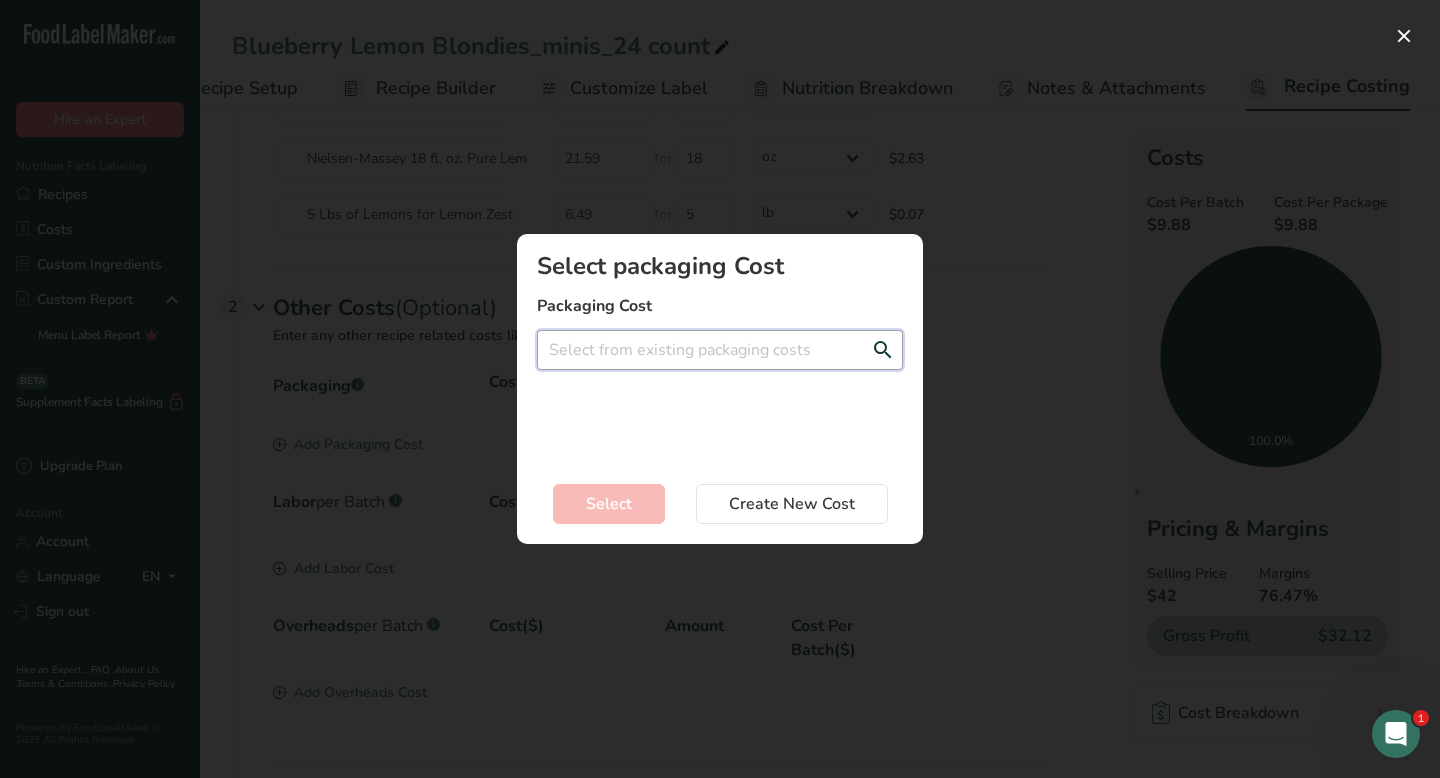 click at bounding box center [720, 350] 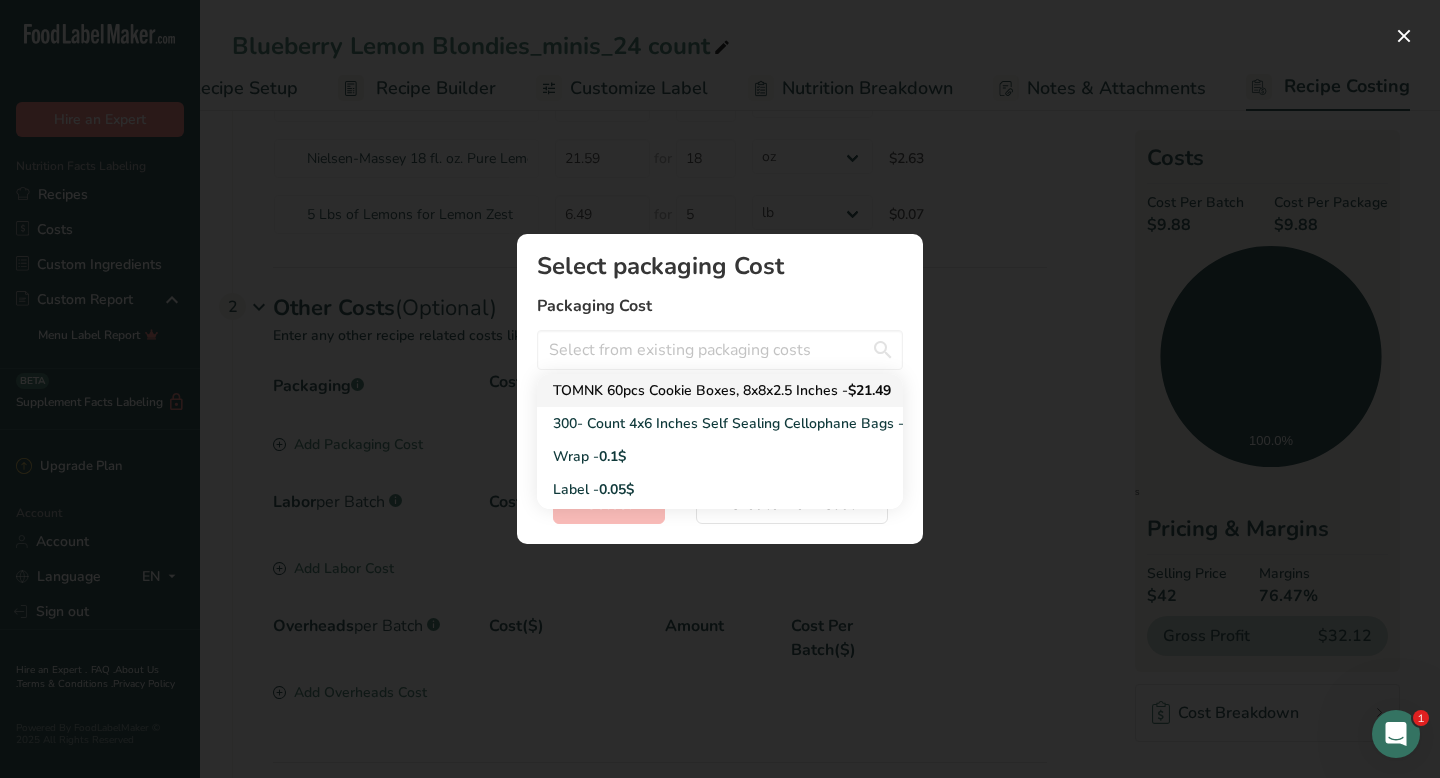 click on "TOMNK 60pcs Cookie Boxes, 8x8x2.5 Inches -  [PRICE]$" at bounding box center (704, 390) 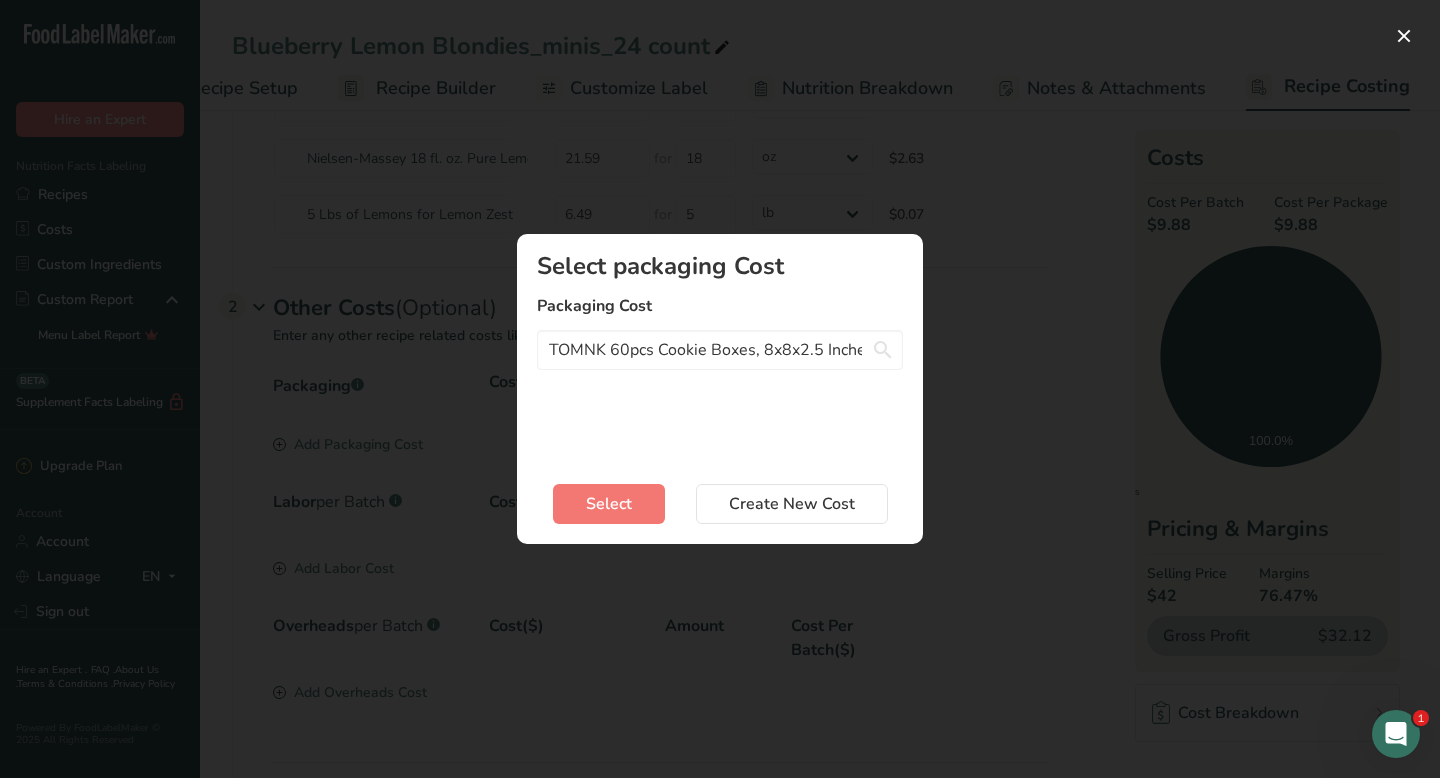 click on "Select packaging Cost
Packaging Cost   TOMNK 60pcs Cookie Boxes, 8x8x2.5 Inches - [PRICE]$
TOMNK 60pcs Cookie Boxes, 8x8x2.5 Inches -  [PRICE]$
300- Count 4x6 Inches Self Sealing Cellophane Bags -  [PRICE]$
Wrap -  [PRICE]$
Label -  [PRICE]$
Cookie Box -  [PRICE]$
Create a new packaging cost
Select
Create New Cost" at bounding box center [720, 389] 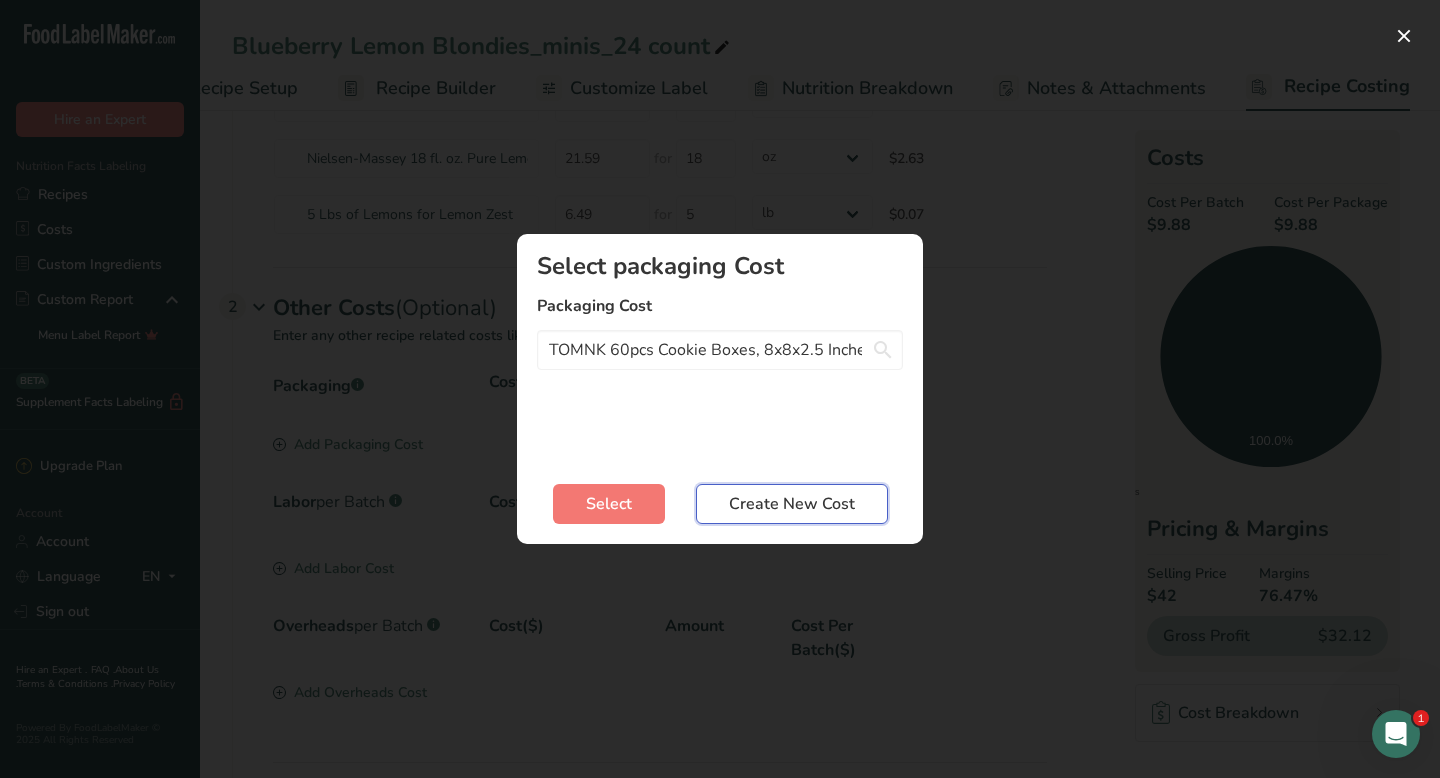 click on "Create New Cost" at bounding box center [792, 504] 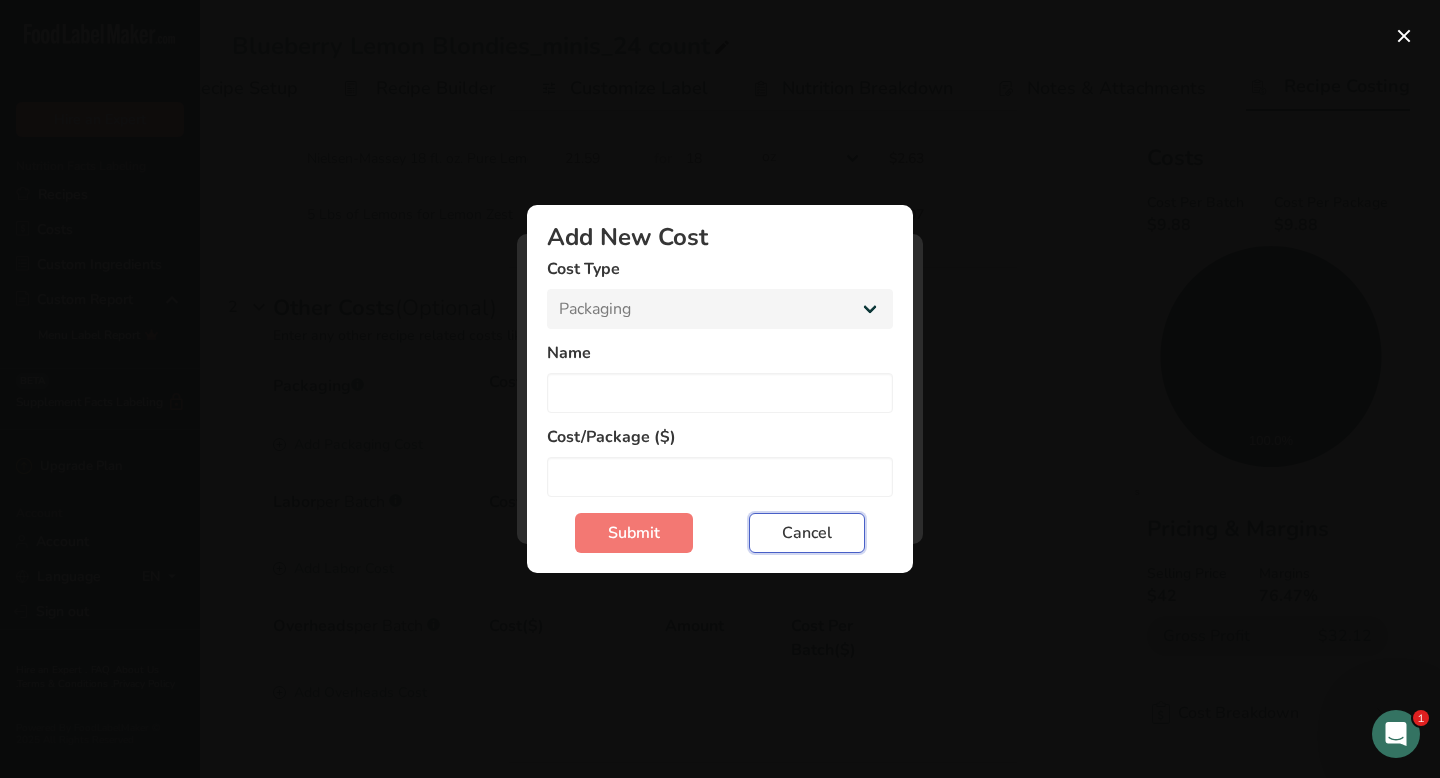 click on "Cancel" at bounding box center (807, 533) 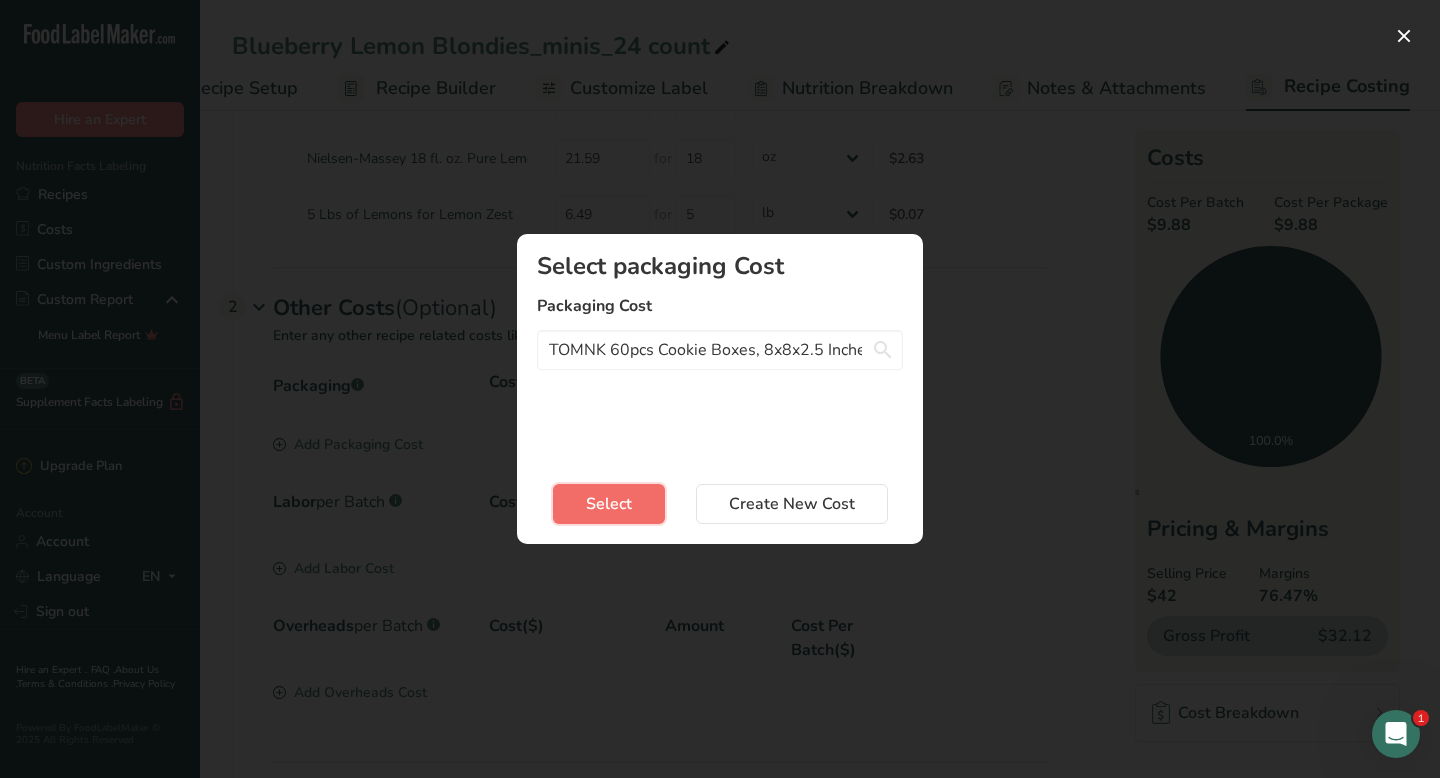 click on "Select" at bounding box center [609, 504] 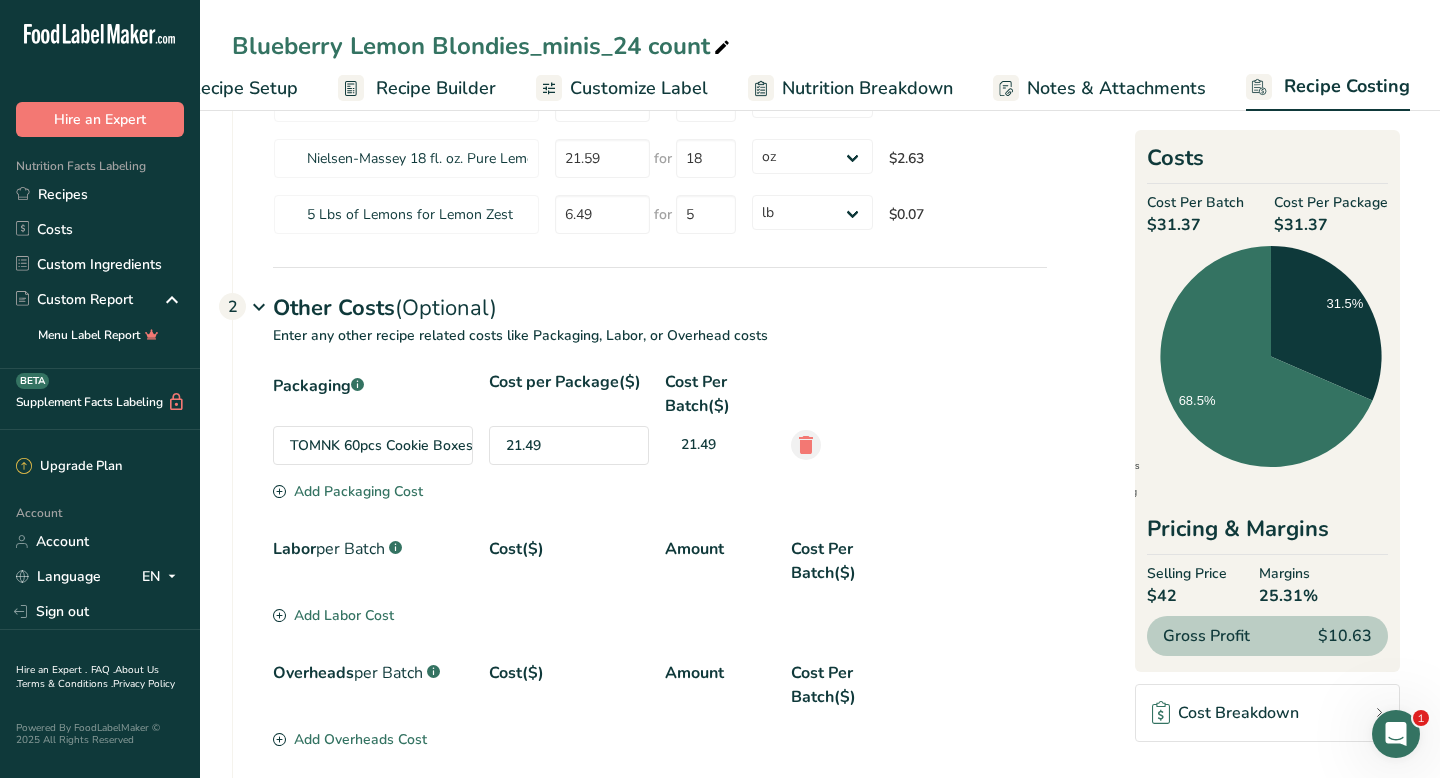 click at bounding box center [806, 445] 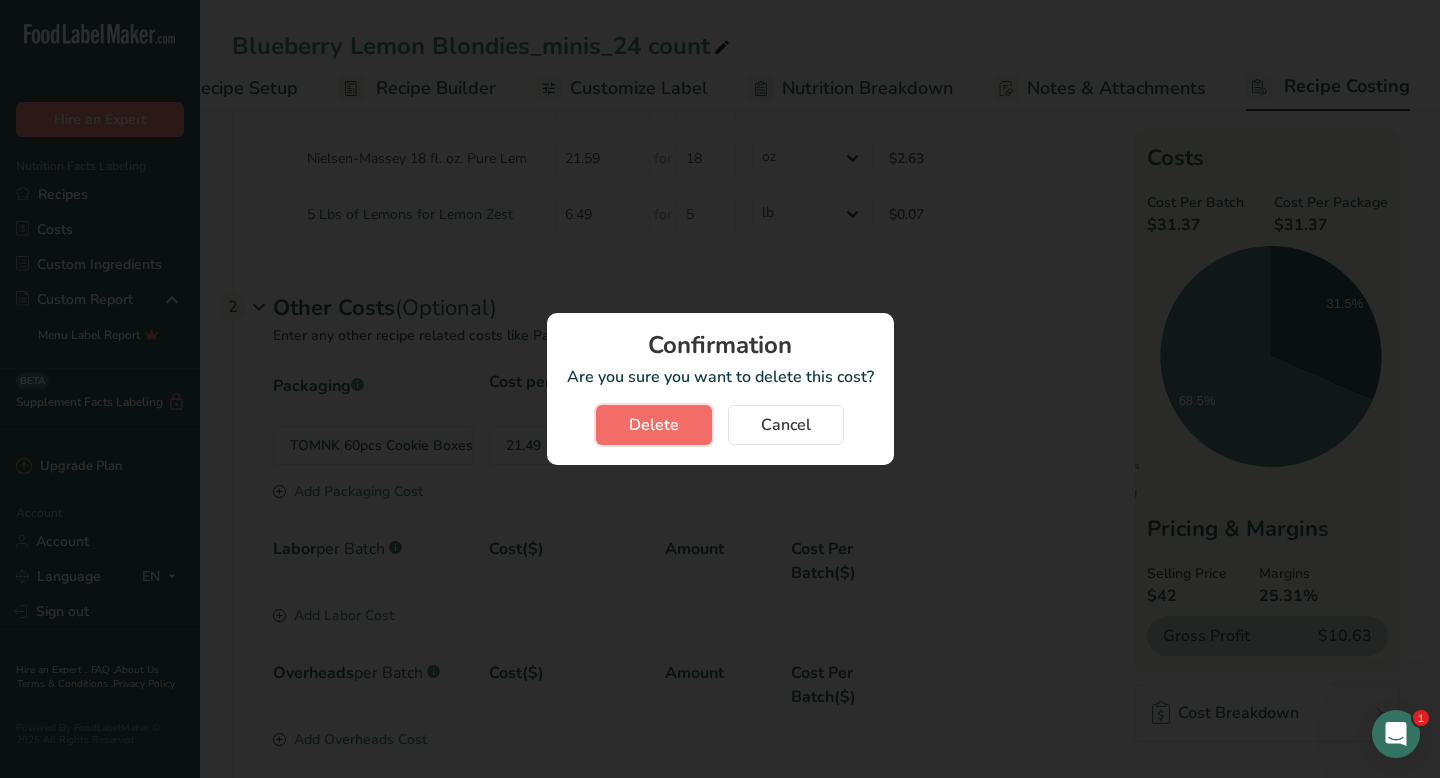 click on "Delete" at bounding box center (654, 425) 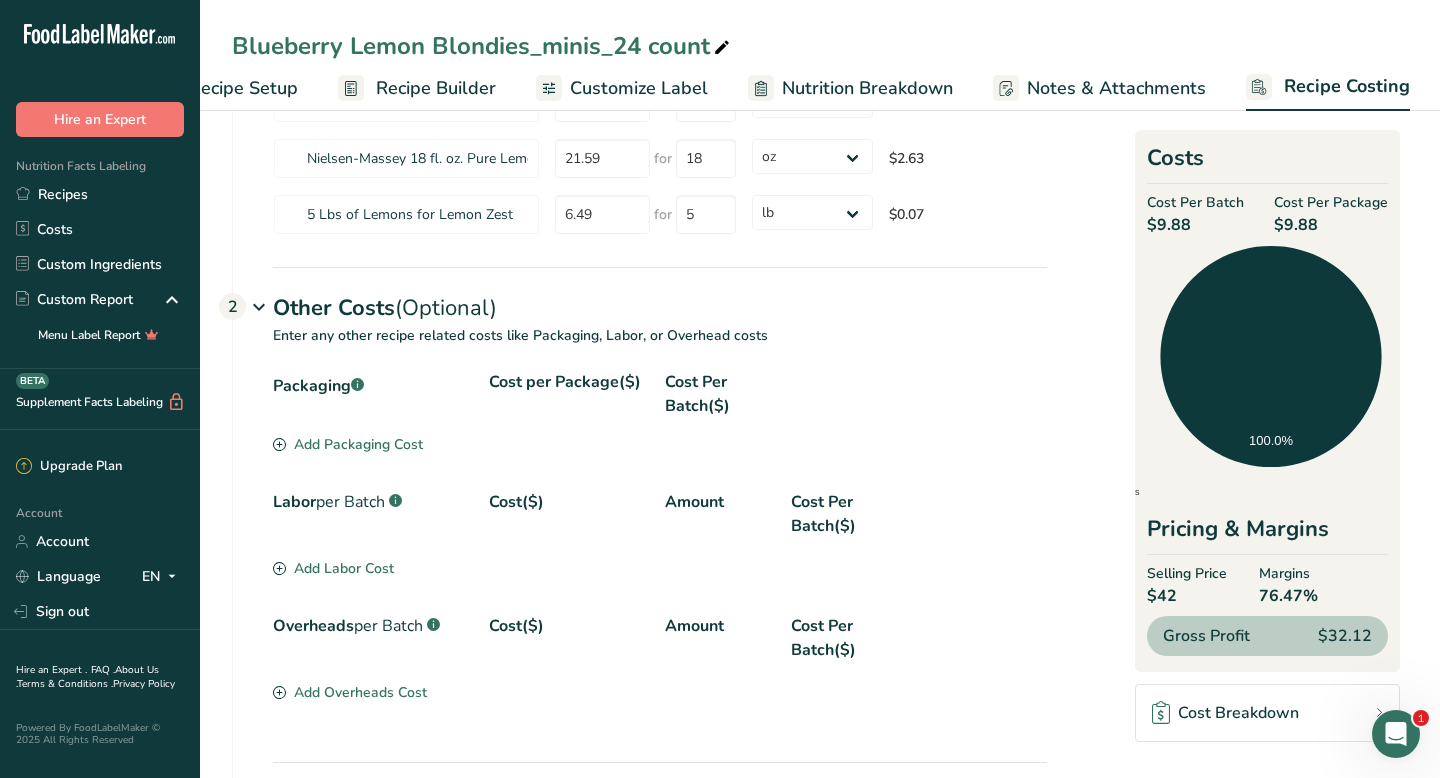click on "Add Packaging Cost" at bounding box center [348, 444] 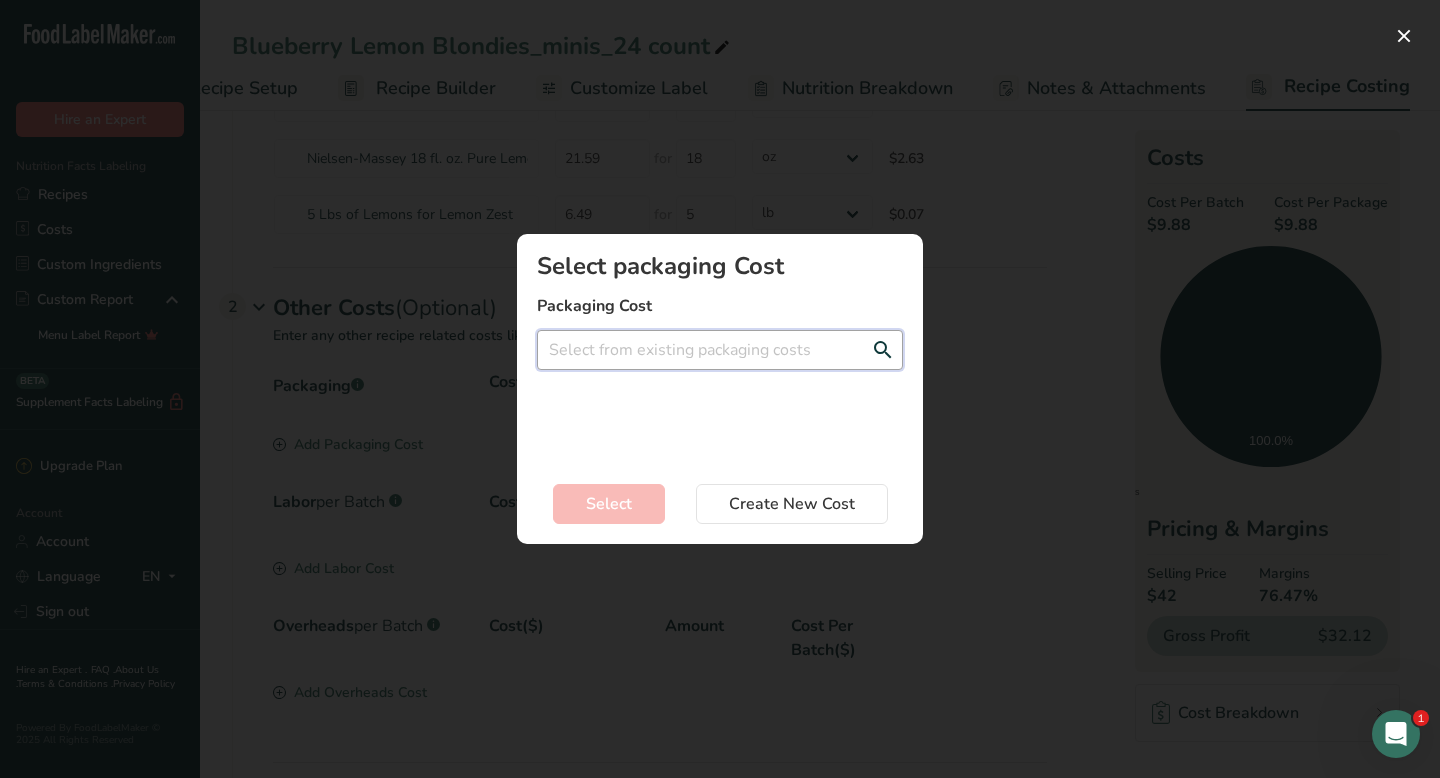 click at bounding box center (720, 350) 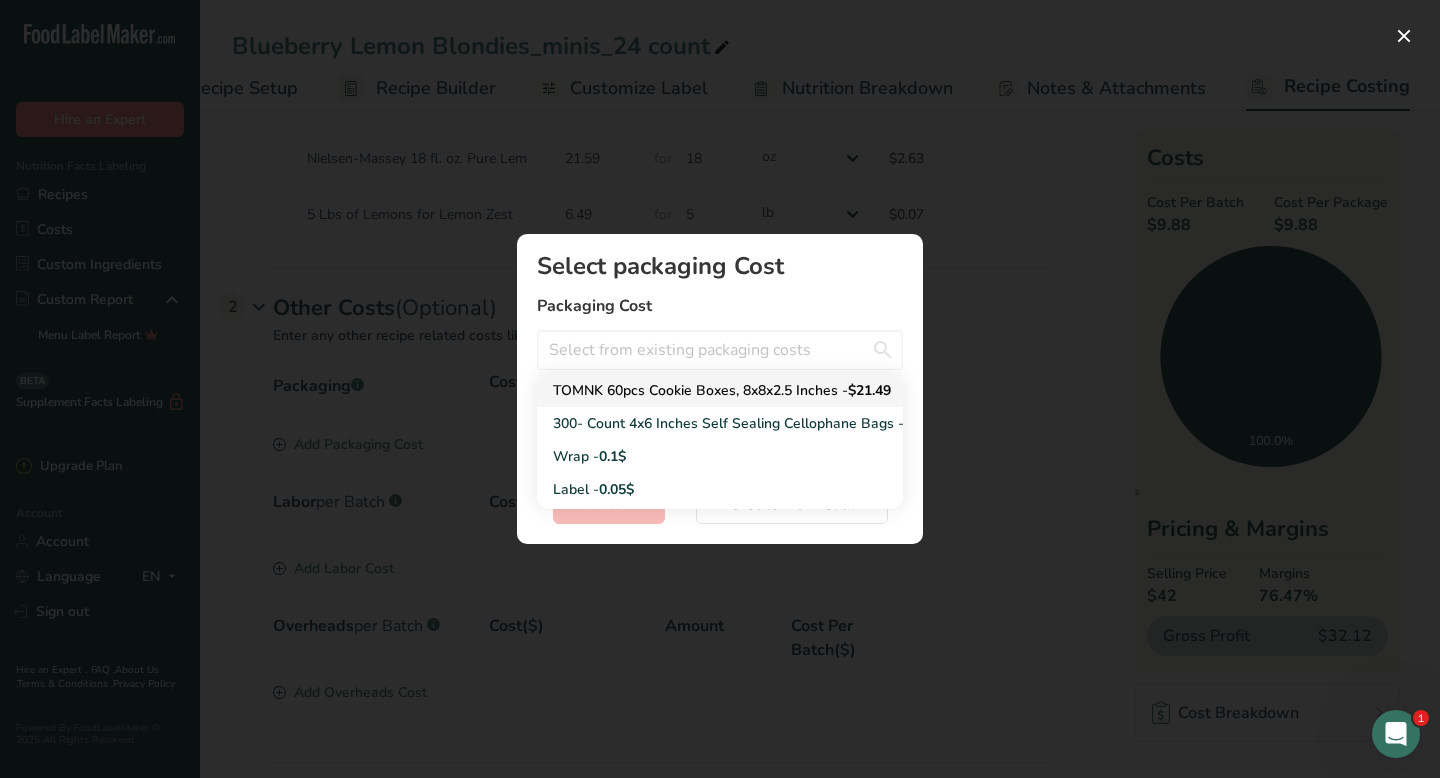click on "TOMNK 60pcs Cookie Boxes, 8x8x2.5 Inches -  [PRICE]$" at bounding box center (704, 390) 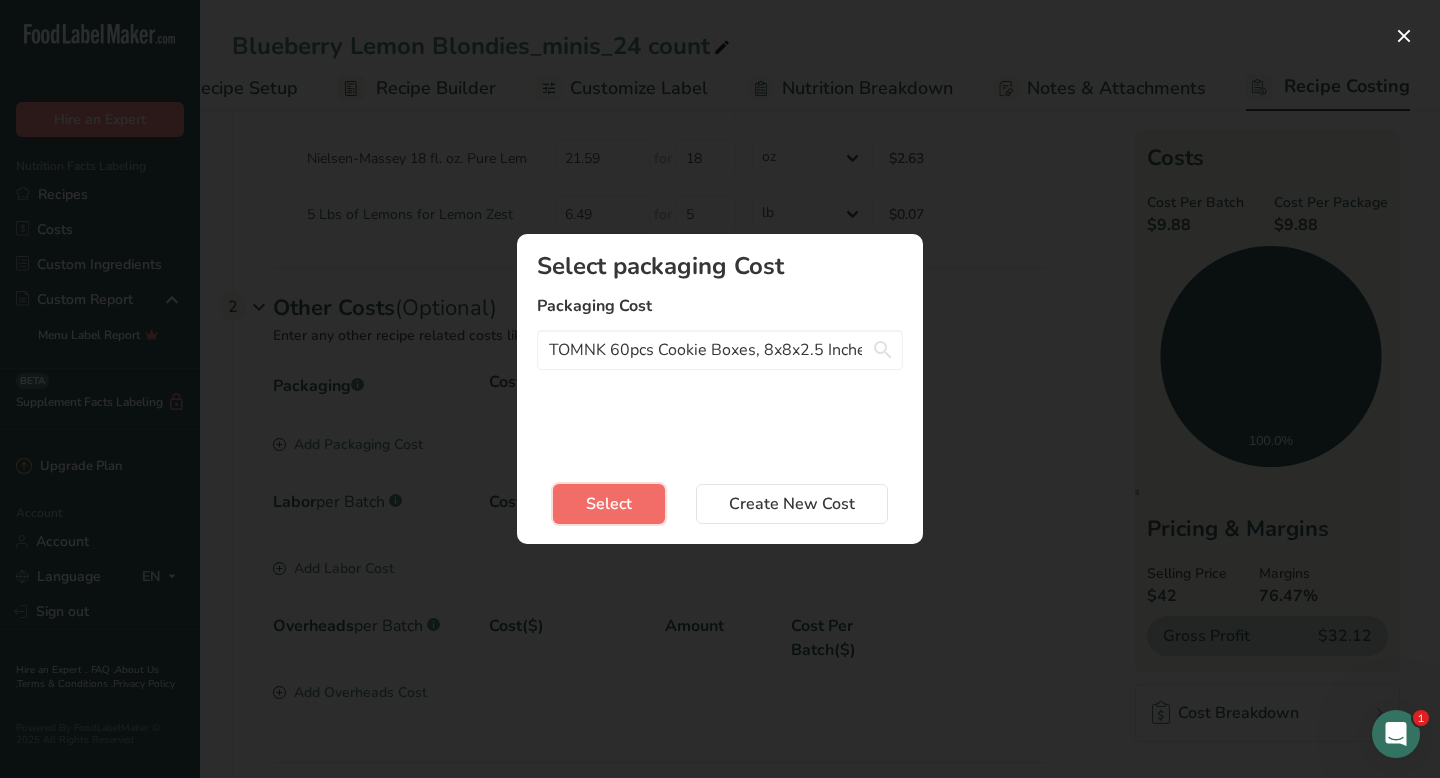 click on "Select" at bounding box center (609, 504) 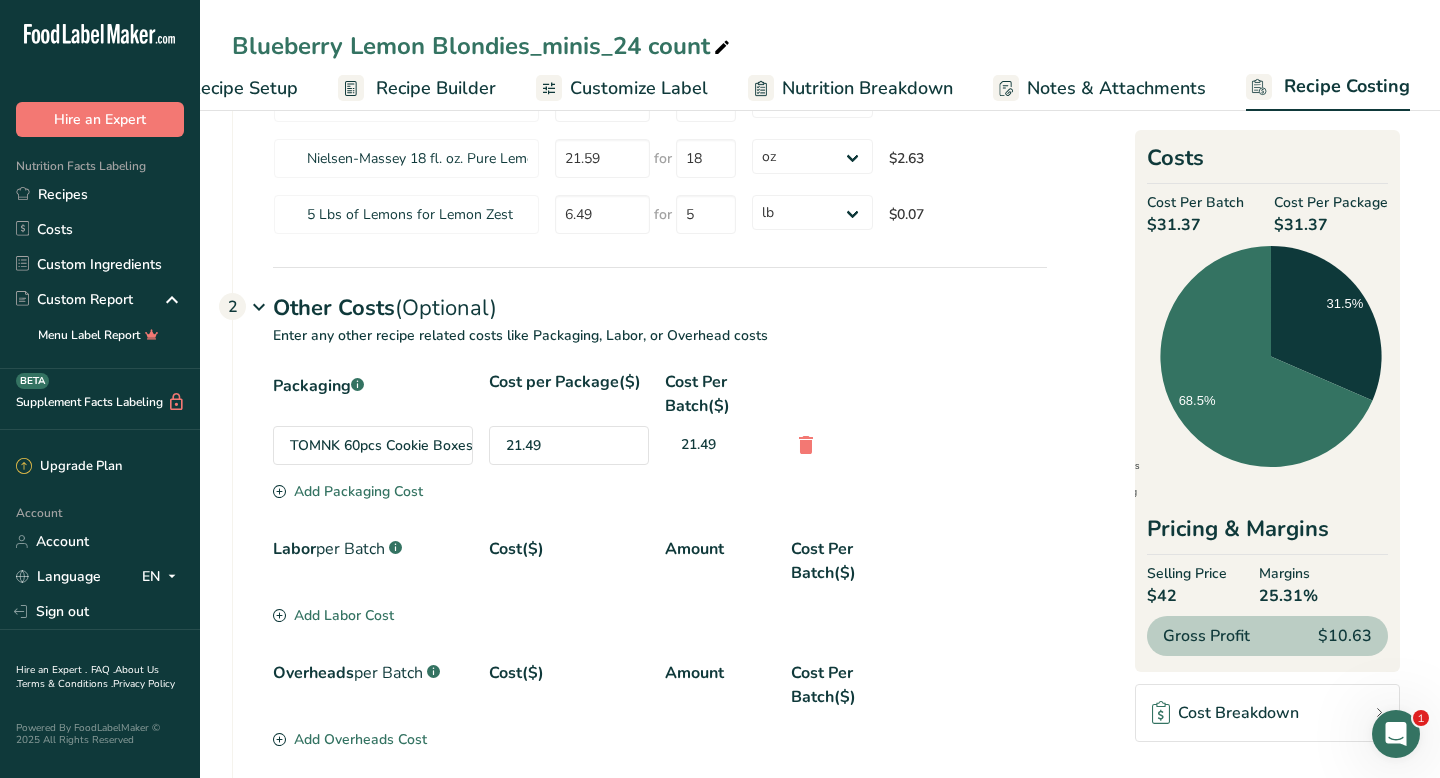 click on "21.49" at bounding box center (569, 445) 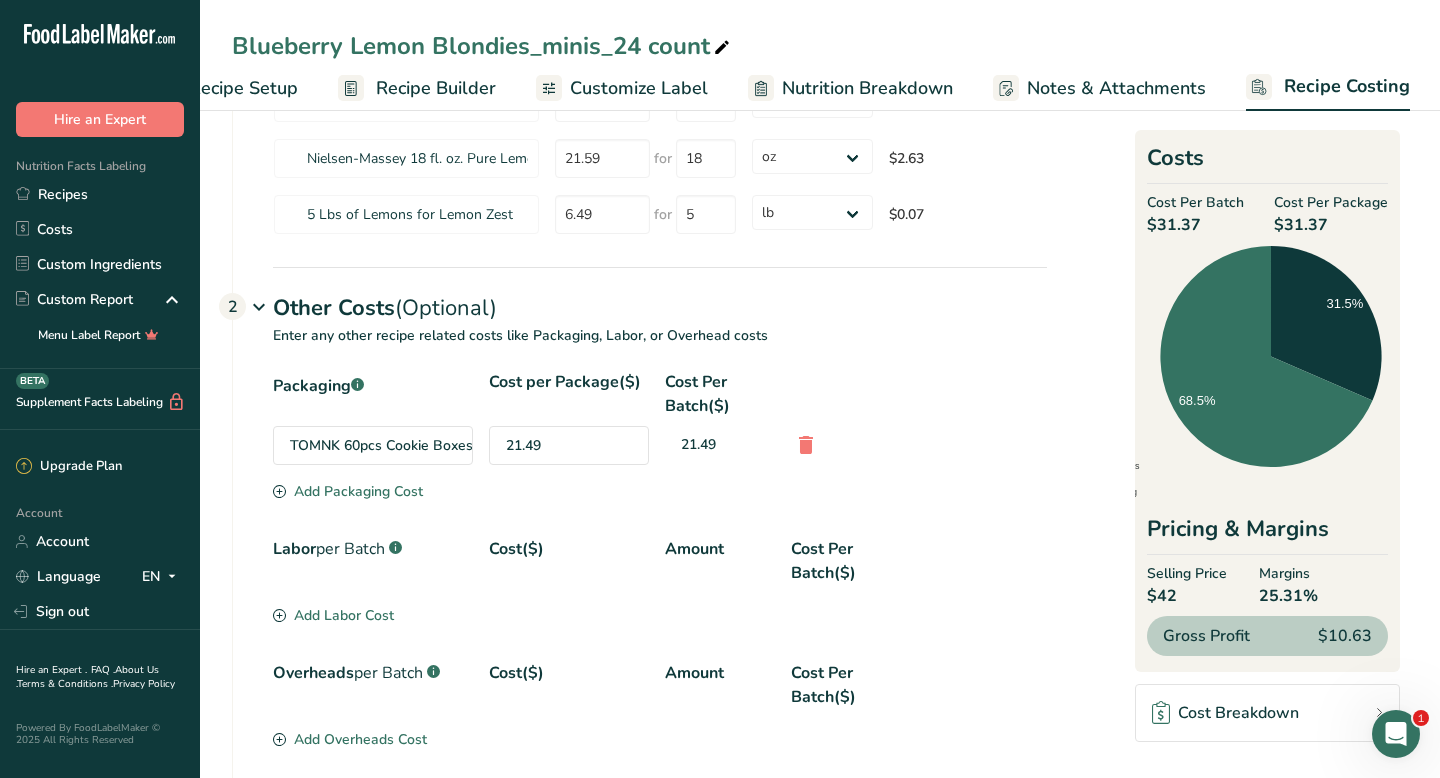 drag, startPoint x: 522, startPoint y: 446, endPoint x: 499, endPoint y: 445, distance: 23.021729 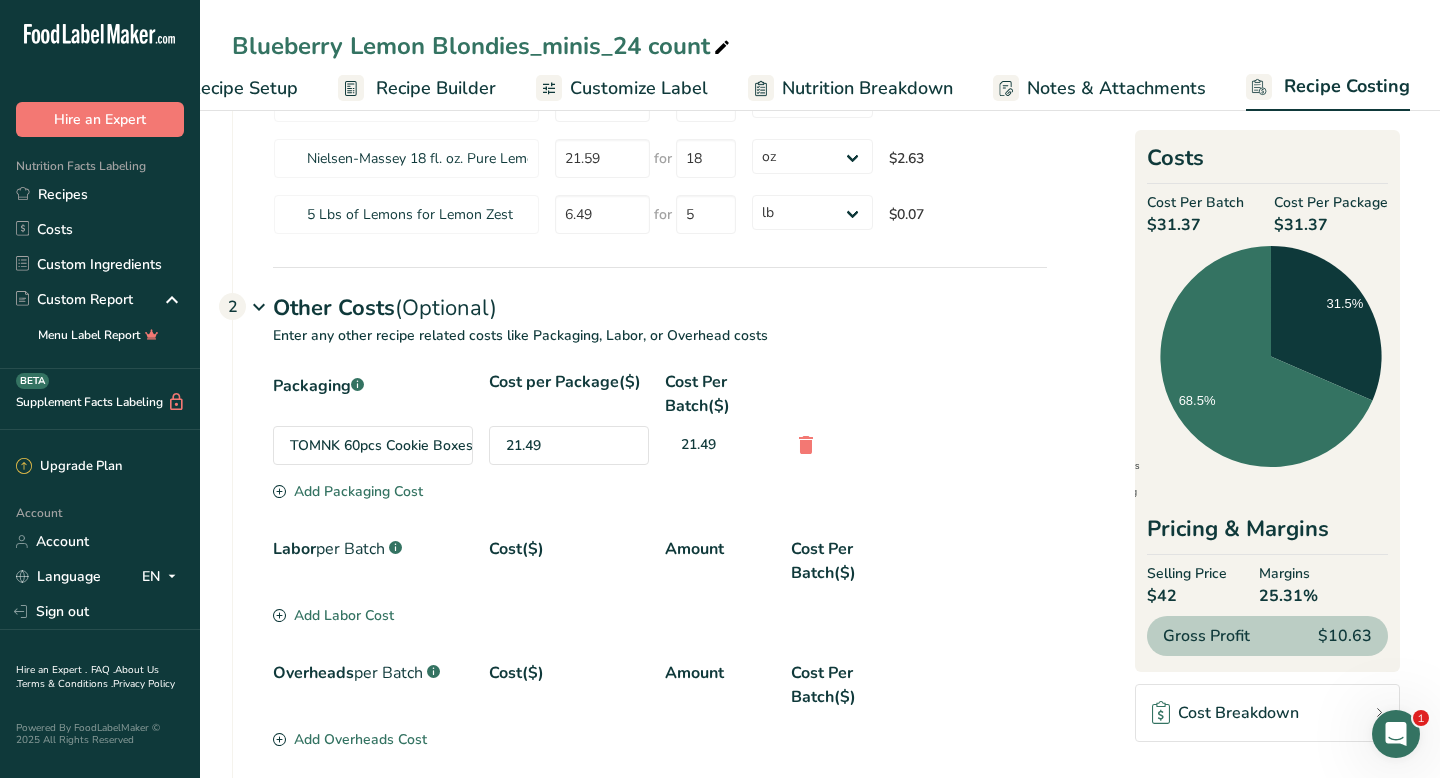click on "21.49" at bounding box center [569, 445] 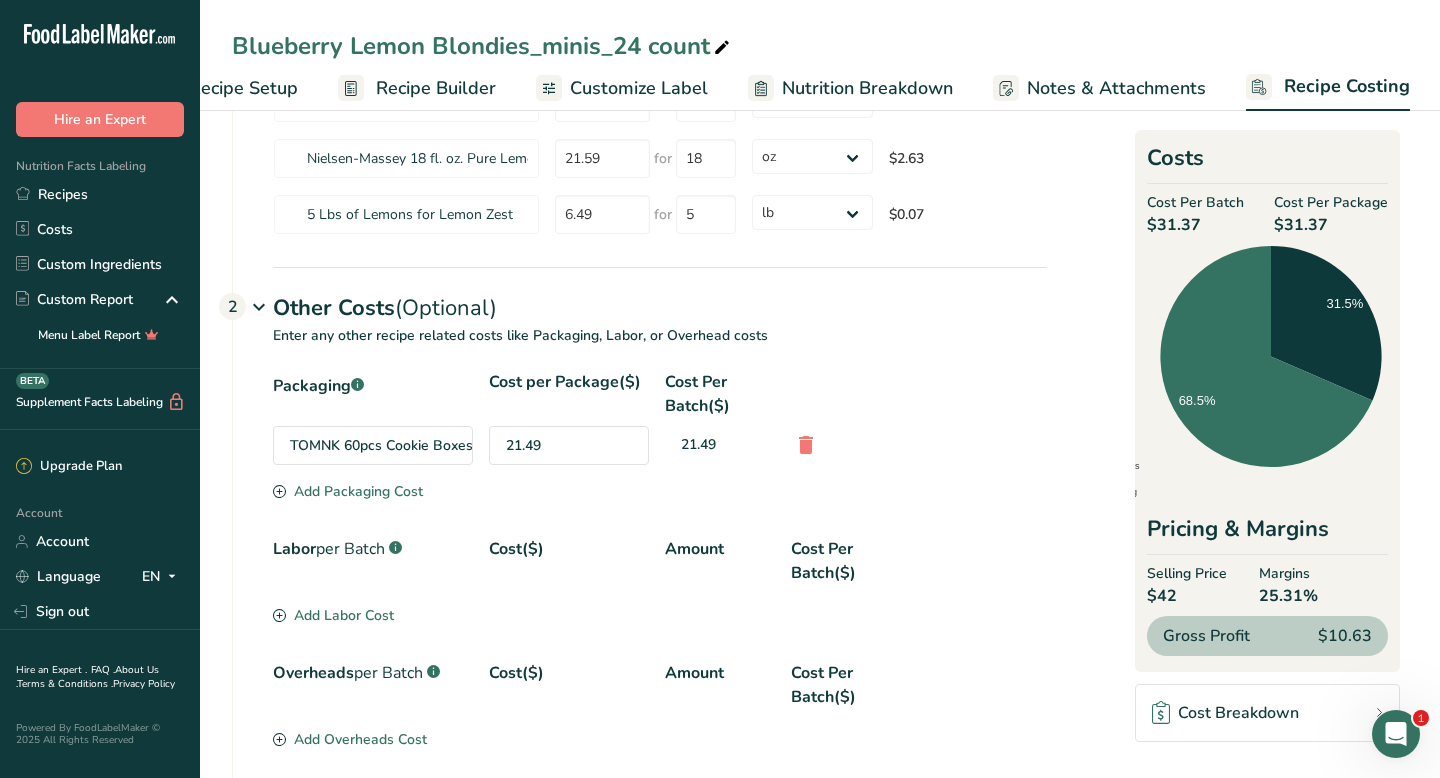 click on "Packaging
.a-a{fill:#347362;}.b-a{fill:#fff;}
Cost per Package($)
Cost Per Batch($)
TOMNK 60pcs Cookie Boxes, 8x8x2.5 Inches
21.49
21.49
Add Packaging Cost" at bounding box center [660, 437] 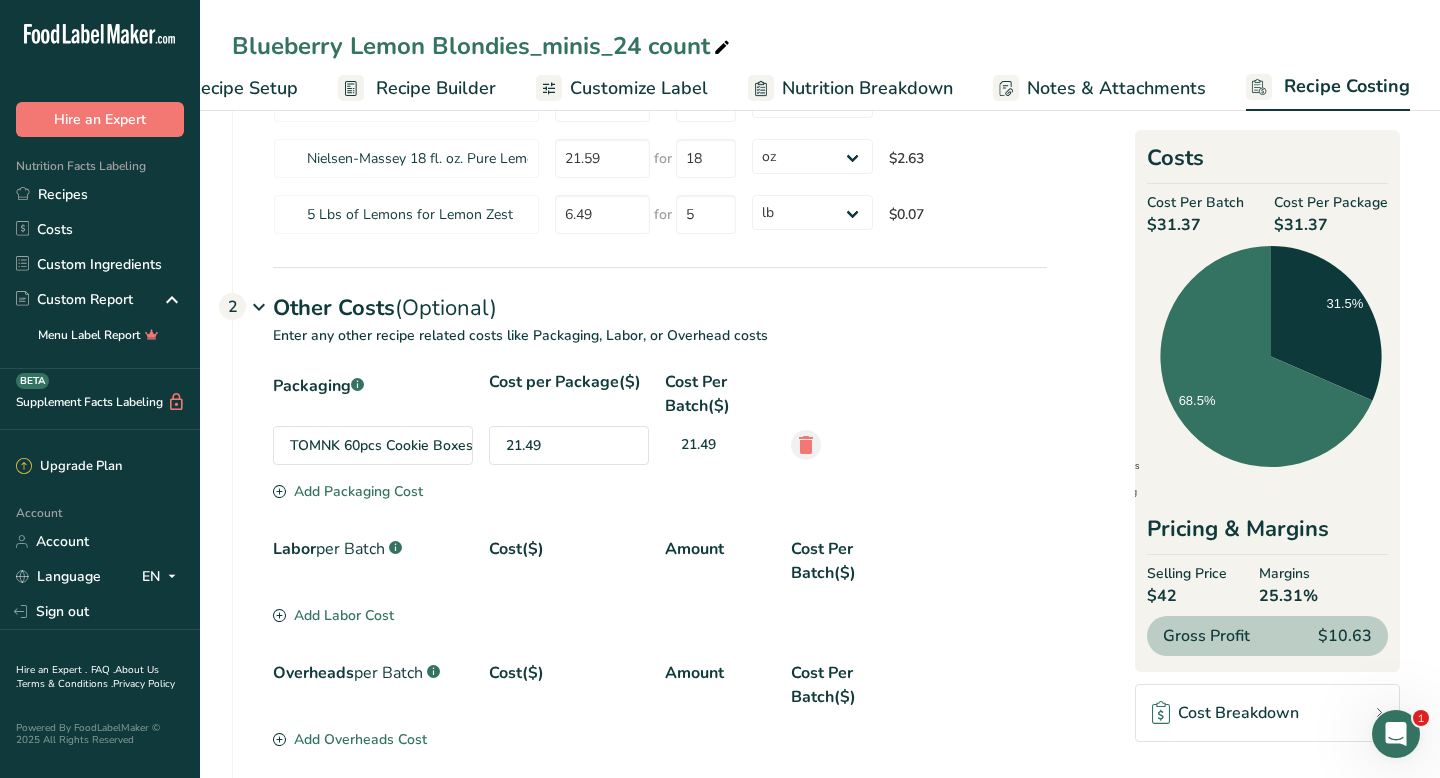click at bounding box center [806, 445] 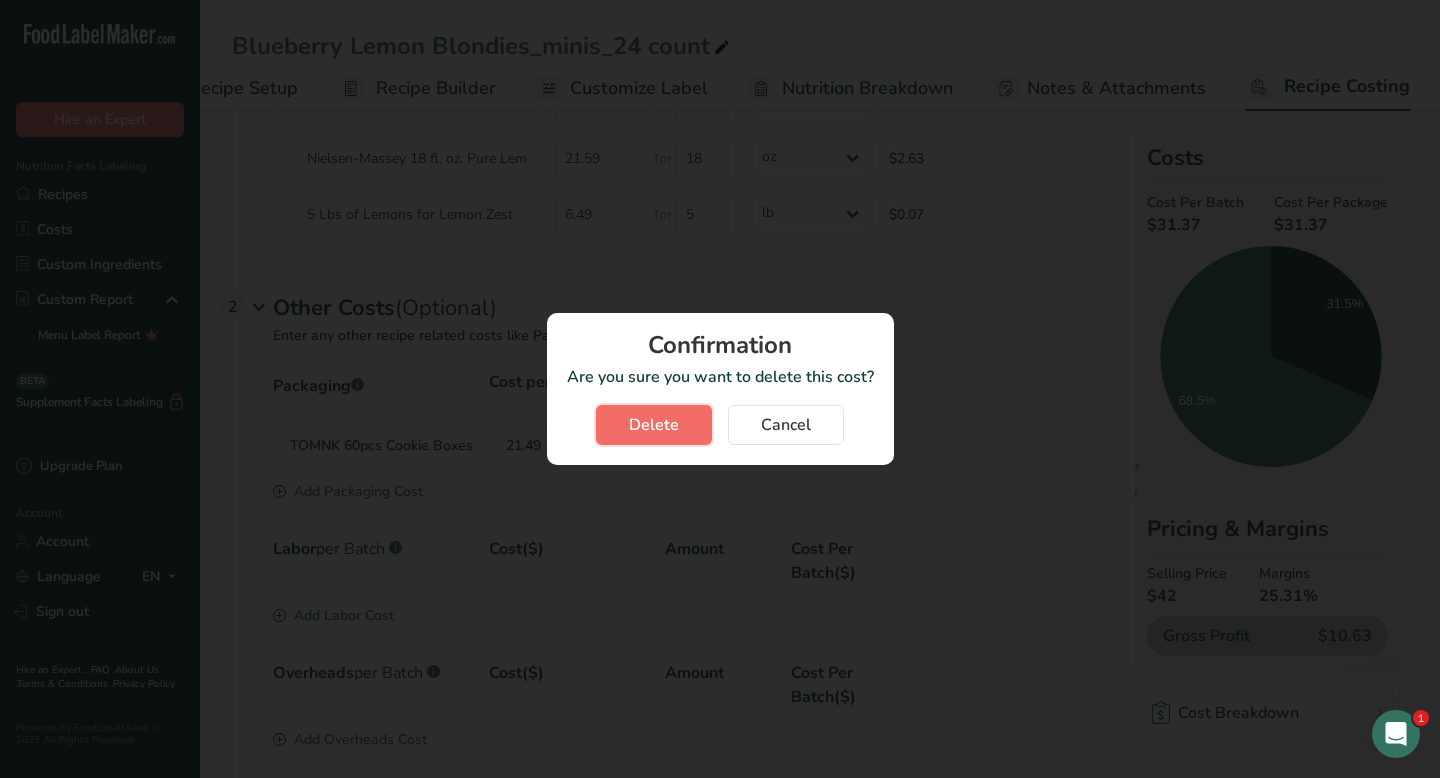 click on "Delete" at bounding box center [654, 425] 